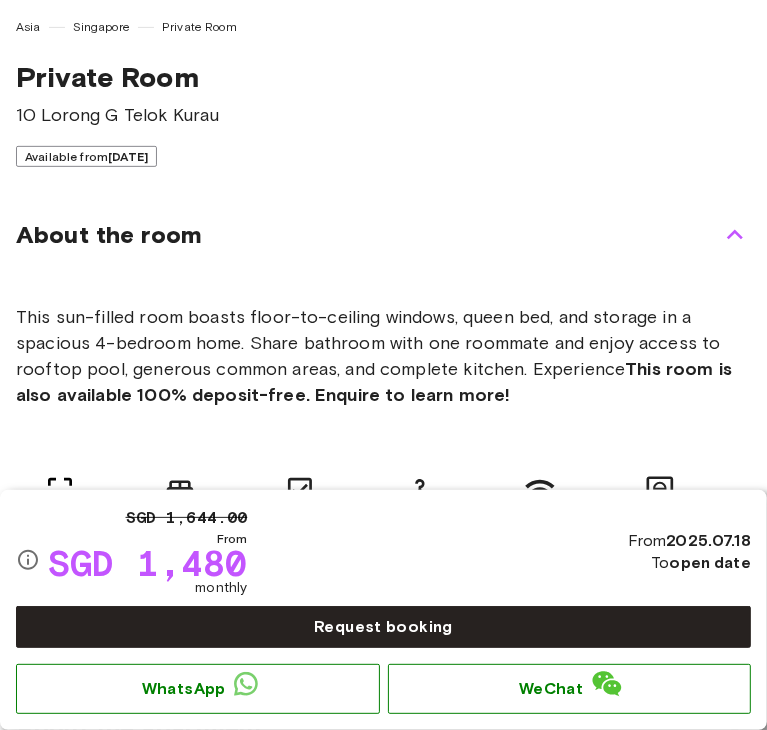 scroll, scrollTop: 430, scrollLeft: 0, axis: vertical 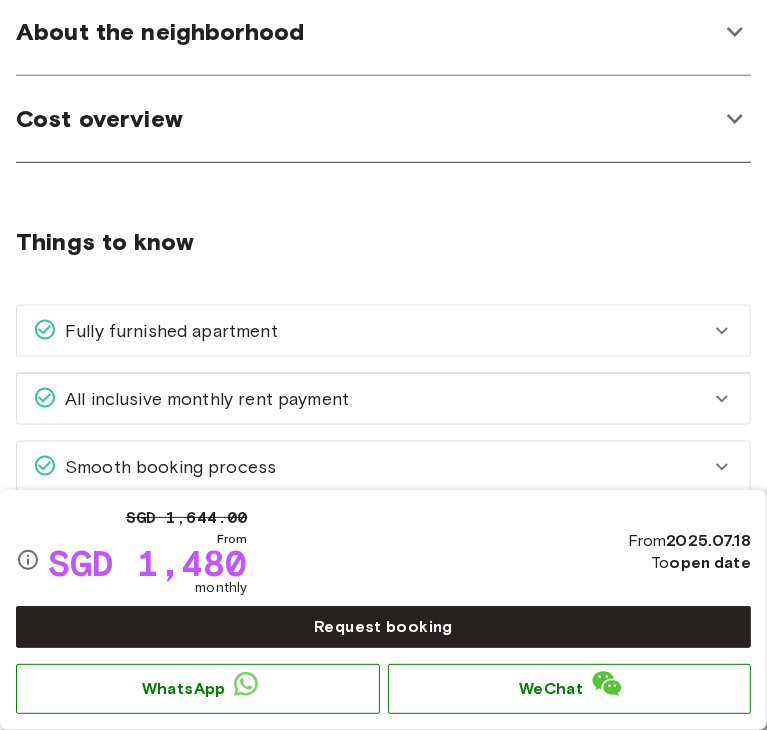 click on "Cost overview" at bounding box center [367, 119] 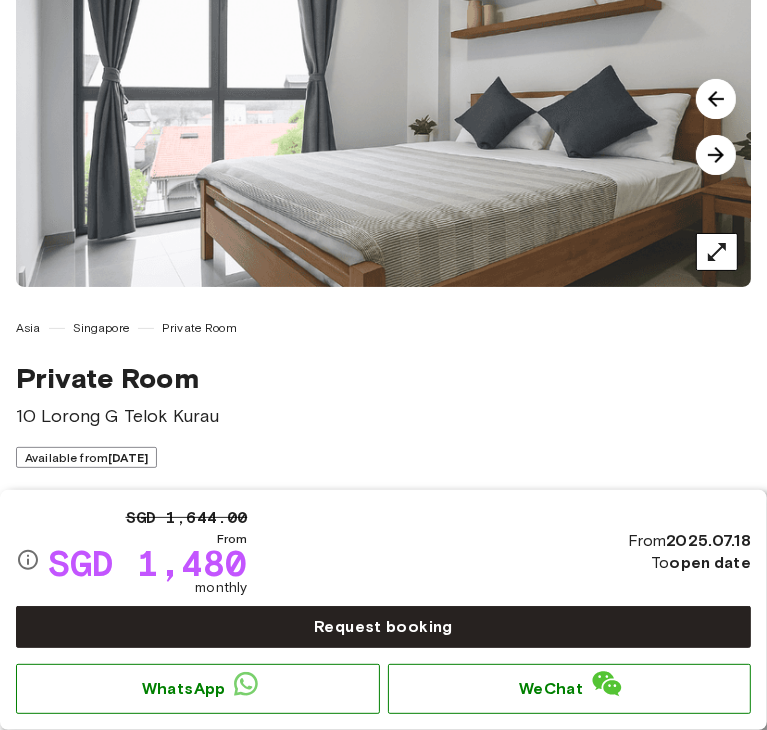 scroll, scrollTop: 200, scrollLeft: 0, axis: vertical 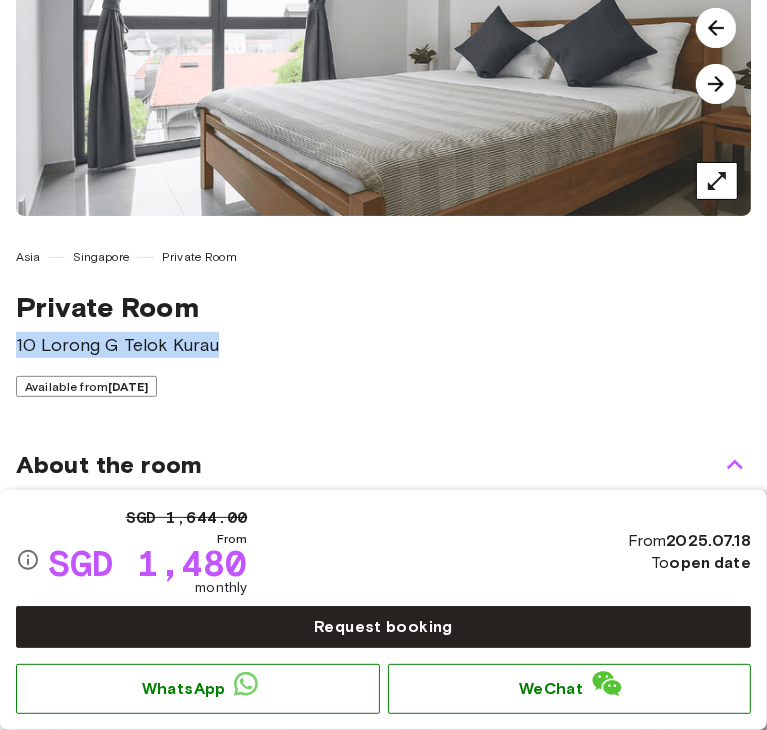 drag, startPoint x: 230, startPoint y: 341, endPoint x: 17, endPoint y: 336, distance: 213.05867 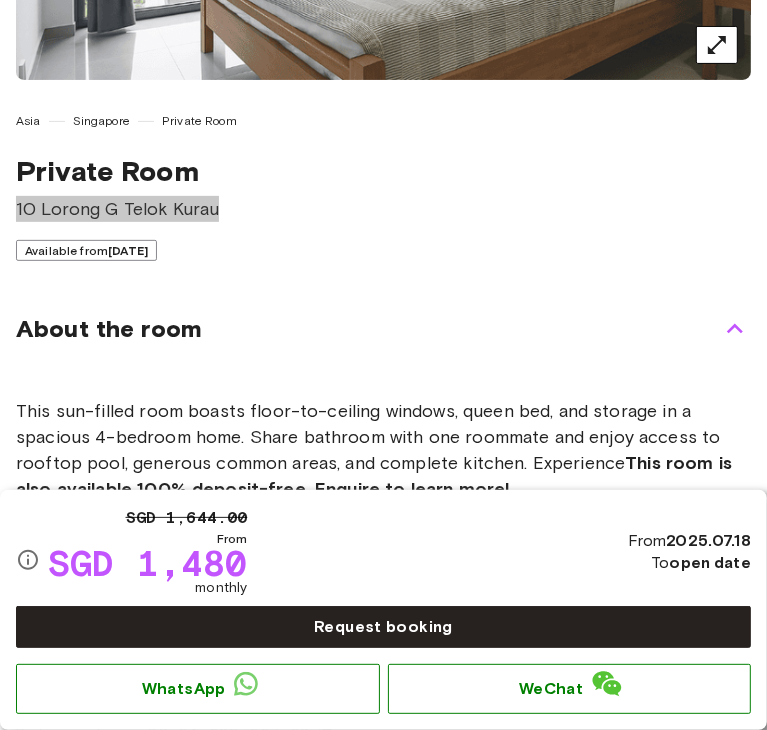scroll, scrollTop: 500, scrollLeft: 0, axis: vertical 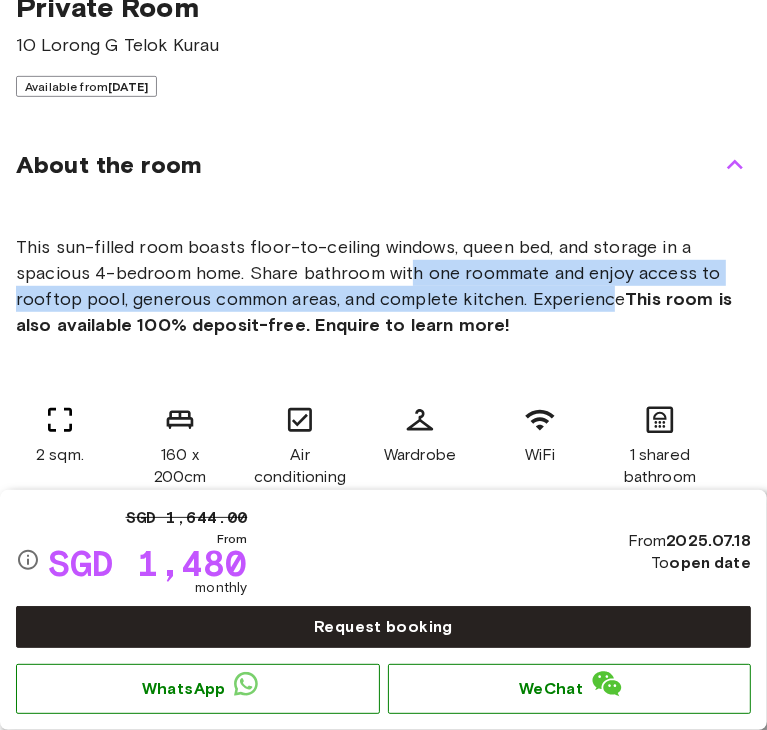 drag, startPoint x: 413, startPoint y: 275, endPoint x: 616, endPoint y: 294, distance: 203.88722 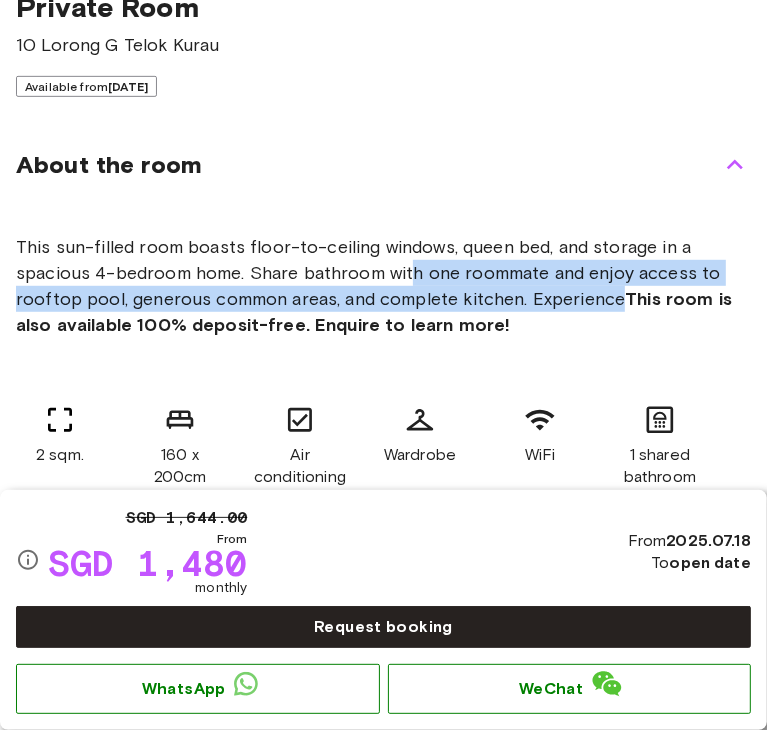 click on "This sun-filled room boasts floor-to-ceiling windows, queen bed, and storage in a spacious 4-bedroom home. Share bathroom with one roommate and enjoy access to rooftop pool, generous common areas, and complete kitchen. Experience the perfect balance of tranquility and convenience, with all essentials provided.  This room is also available 100% deposit-free. Enquire to learn more!" at bounding box center (383, 286) 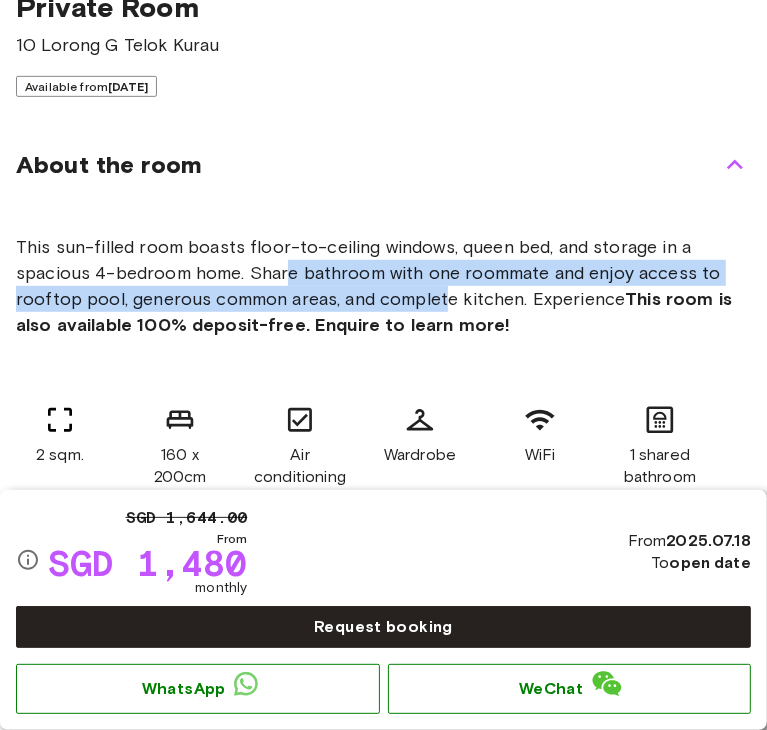 drag, startPoint x: 446, startPoint y: 297, endPoint x: 287, endPoint y: 266, distance: 161.99382 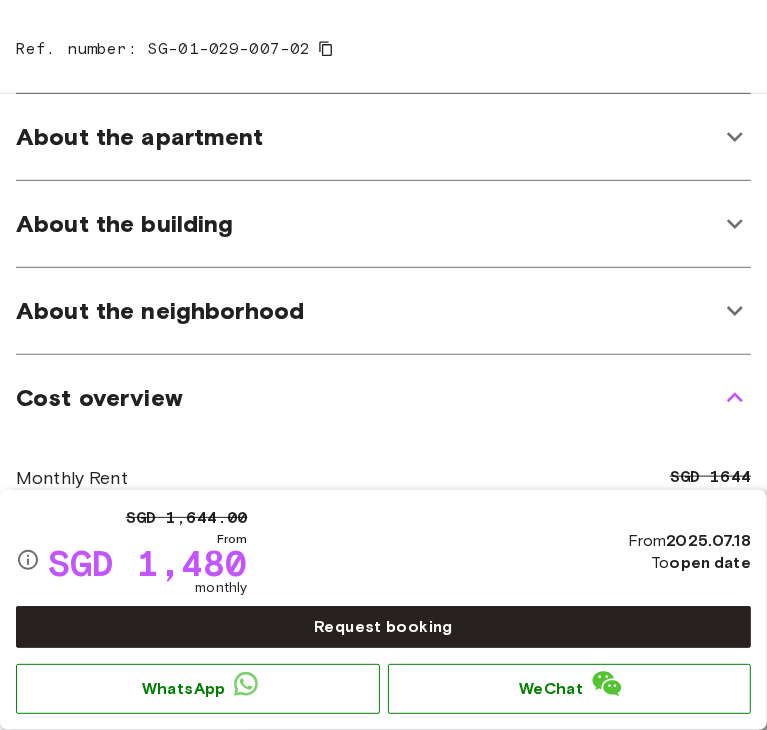 scroll, scrollTop: 1100, scrollLeft: 0, axis: vertical 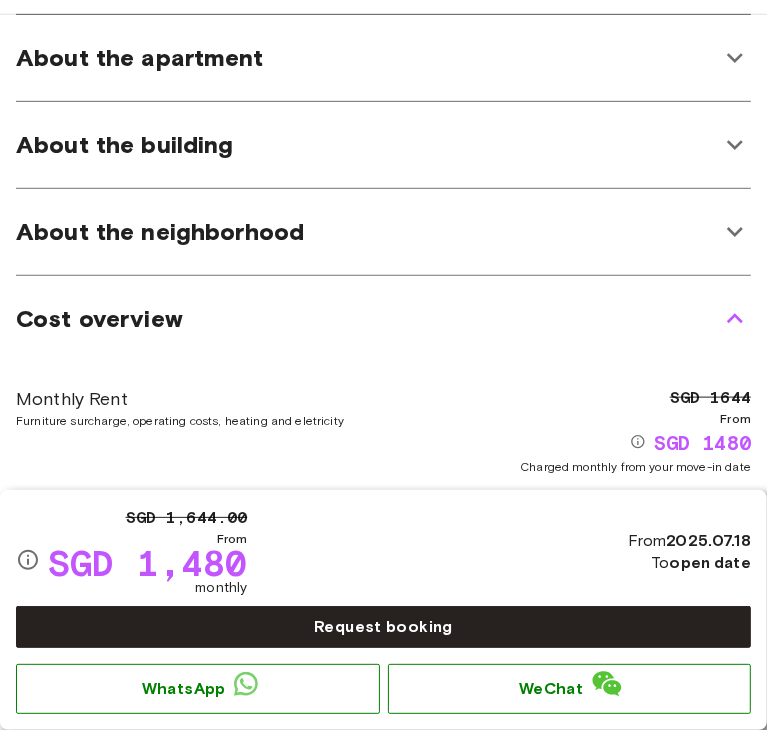click on "About the apartment" at bounding box center [367, 58] 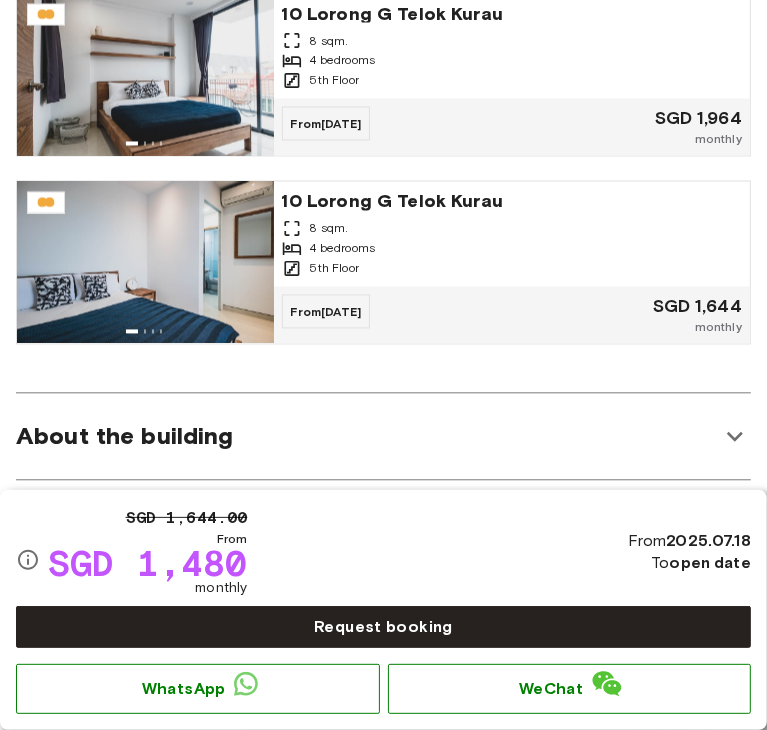 scroll, scrollTop: 1900, scrollLeft: 0, axis: vertical 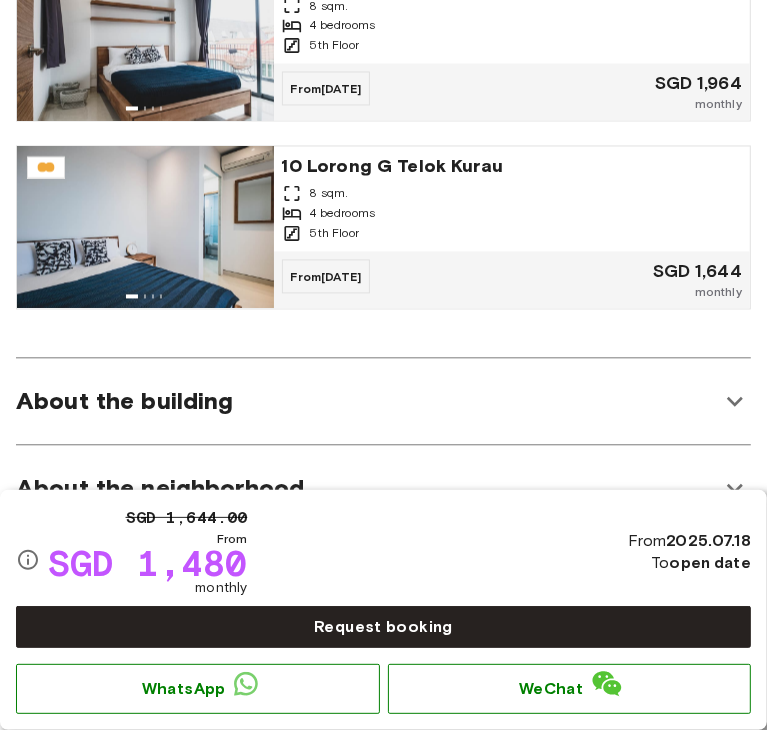 click on "About the building" at bounding box center [367, 402] 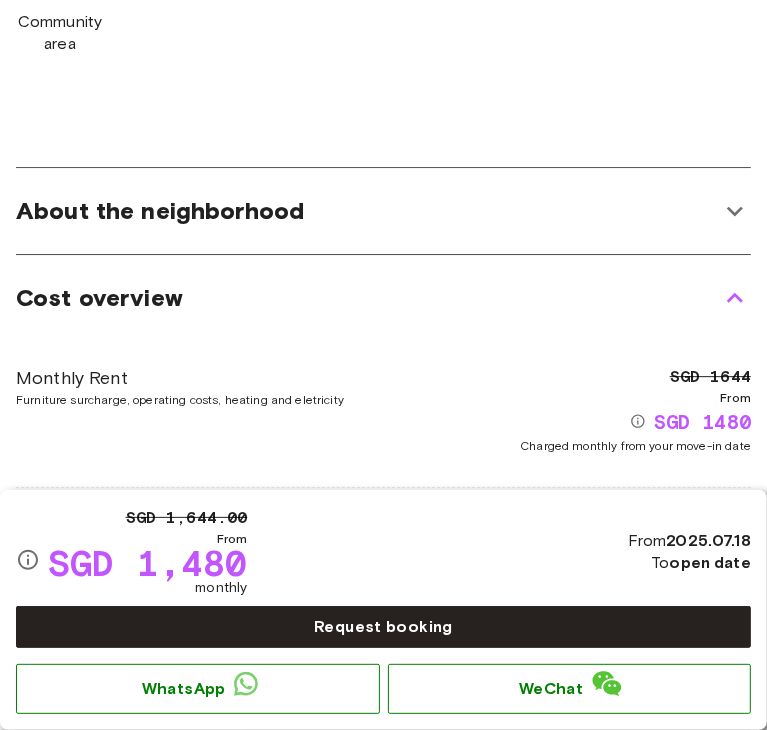 click on "About the neighborhood" at bounding box center (367, 211) 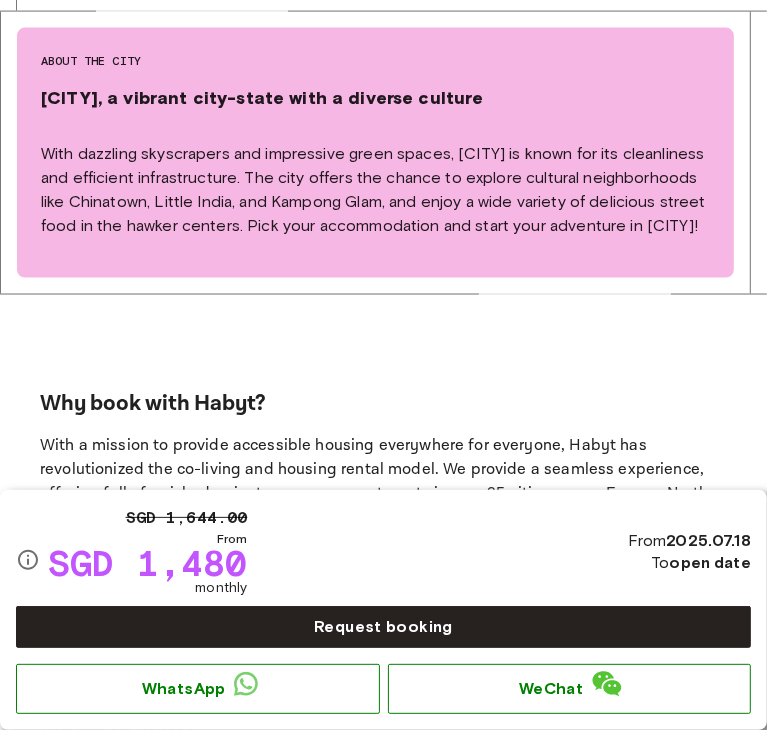 scroll, scrollTop: 5400, scrollLeft: 0, axis: vertical 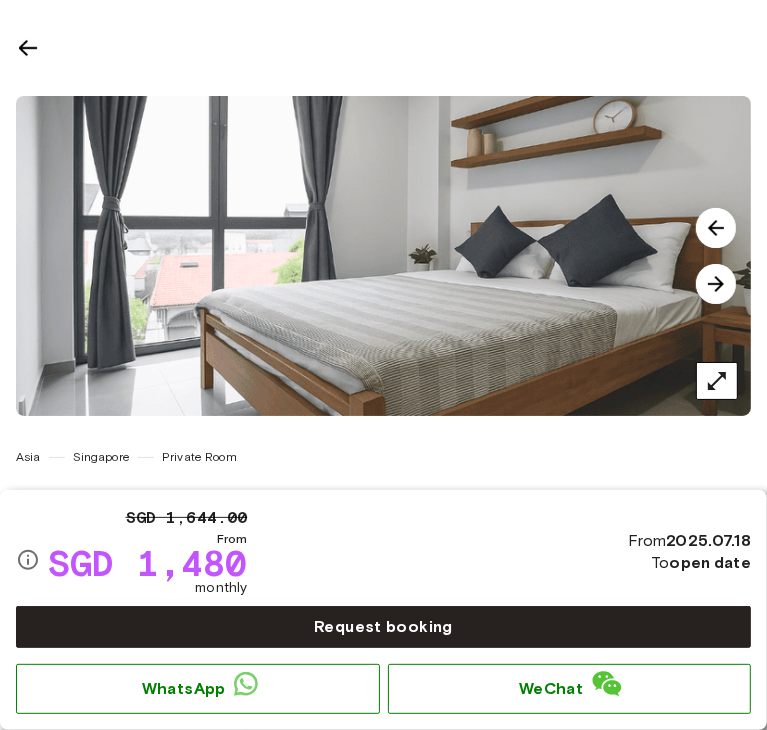 click at bounding box center [716, 284] 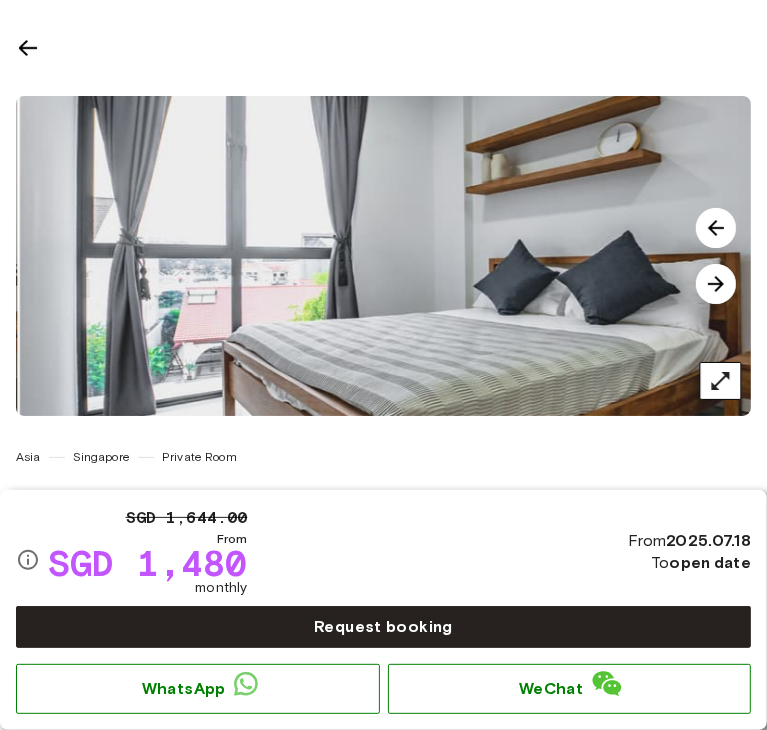 click at bounding box center (716, 284) 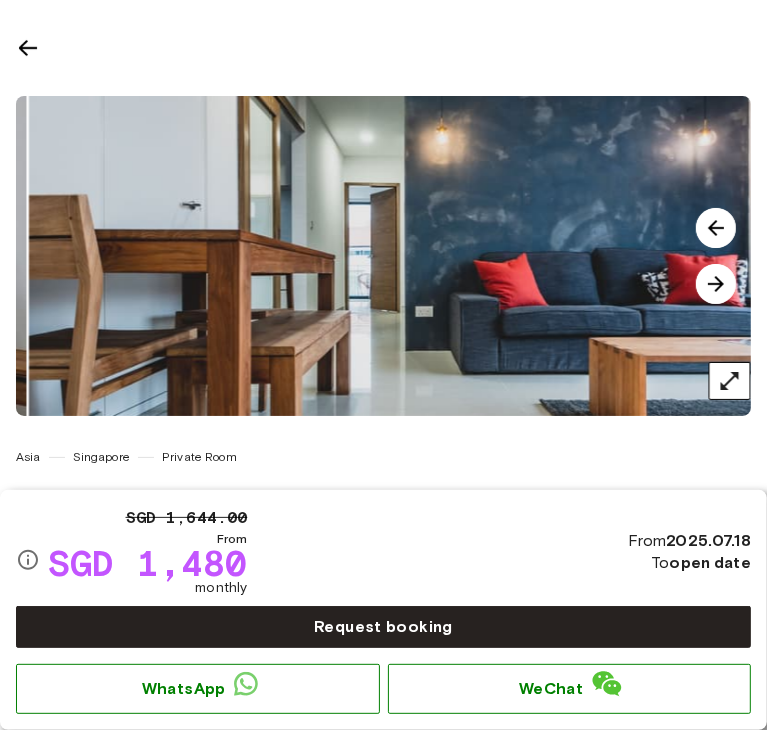 click at bounding box center [716, 284] 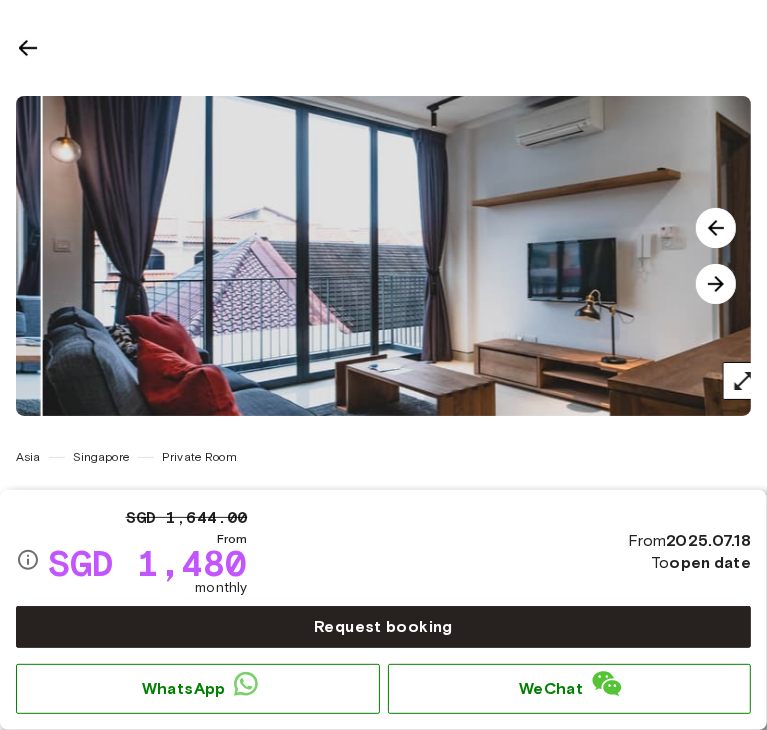 click at bounding box center [716, 284] 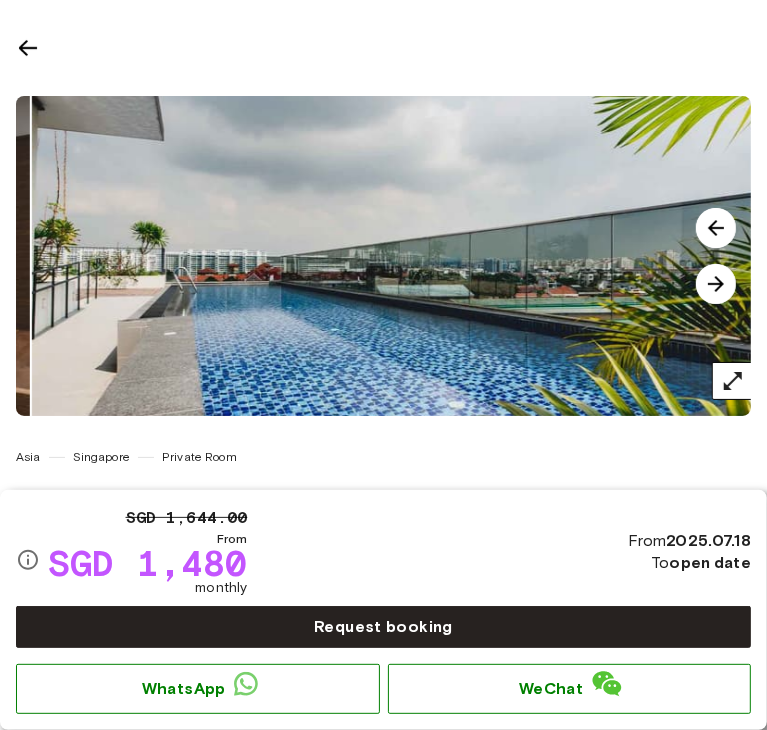 click at bounding box center [716, 284] 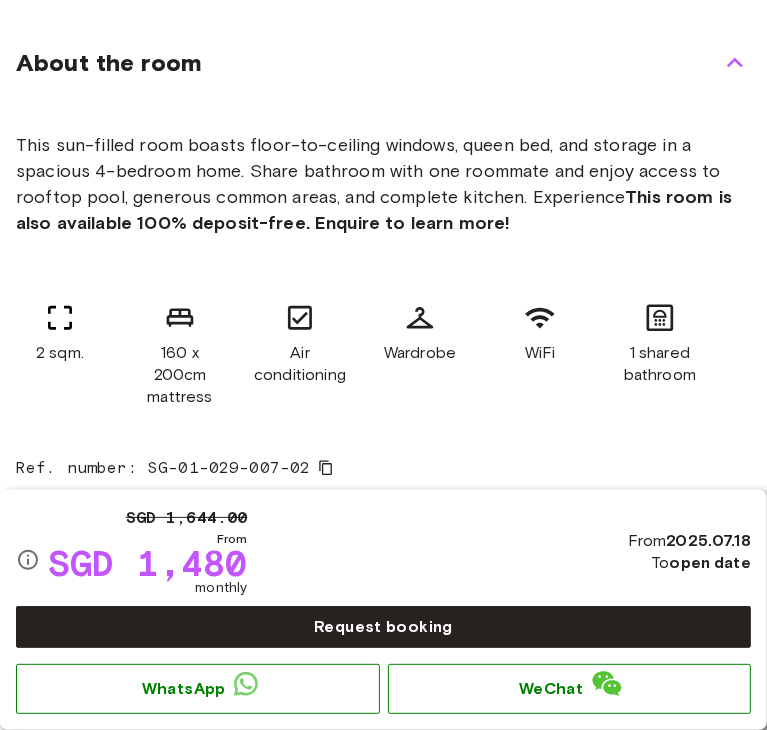 scroll, scrollTop: 700, scrollLeft: 0, axis: vertical 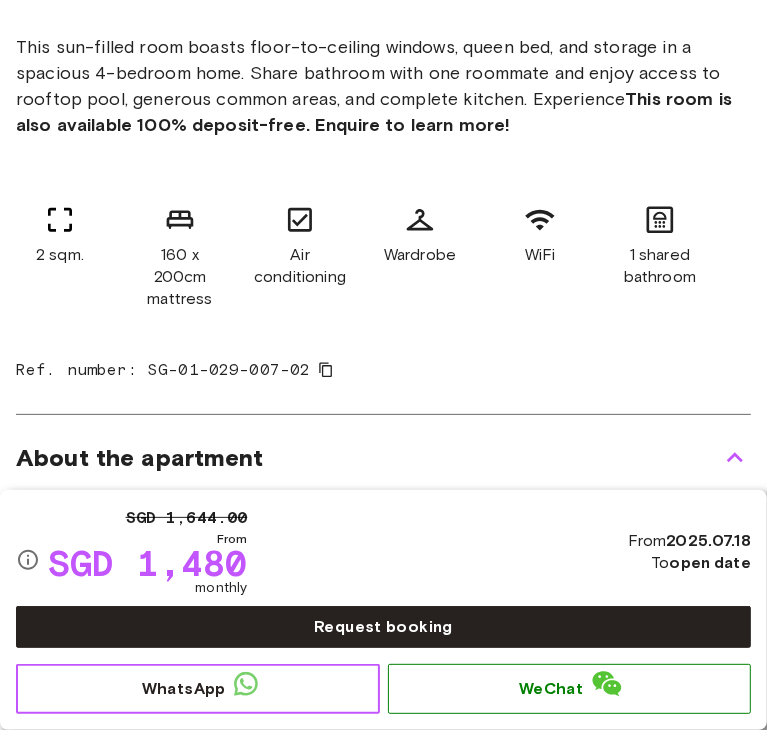click on "WhatsApp" at bounding box center [198, 689] 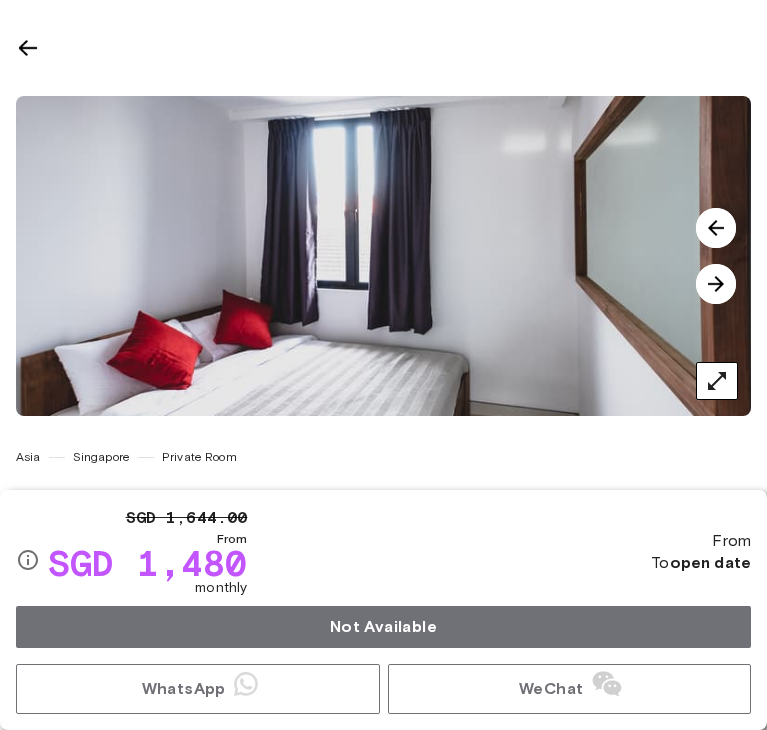 scroll, scrollTop: 400, scrollLeft: 0, axis: vertical 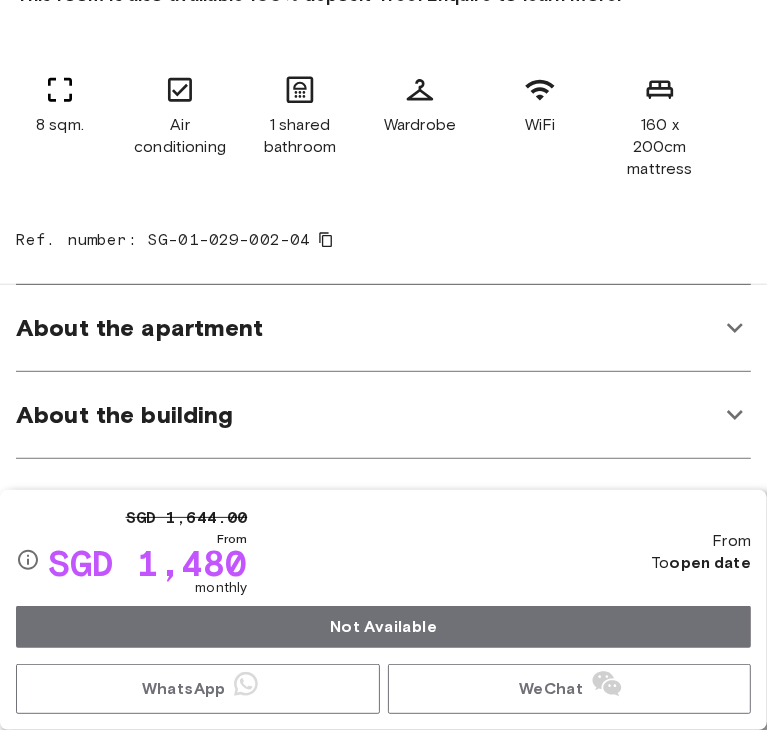 click on "About the apartment" at bounding box center (367, 328) 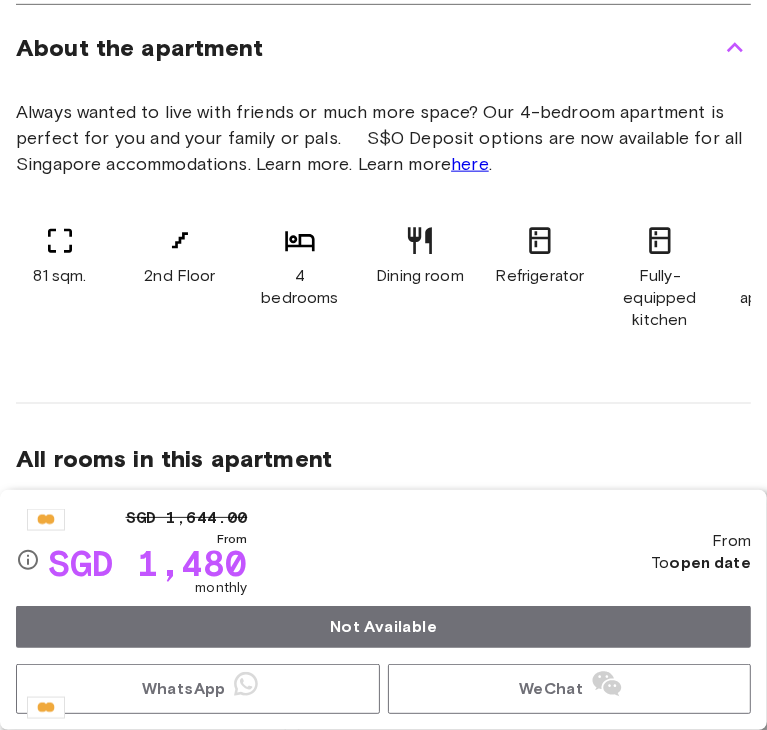 scroll, scrollTop: 1300, scrollLeft: 0, axis: vertical 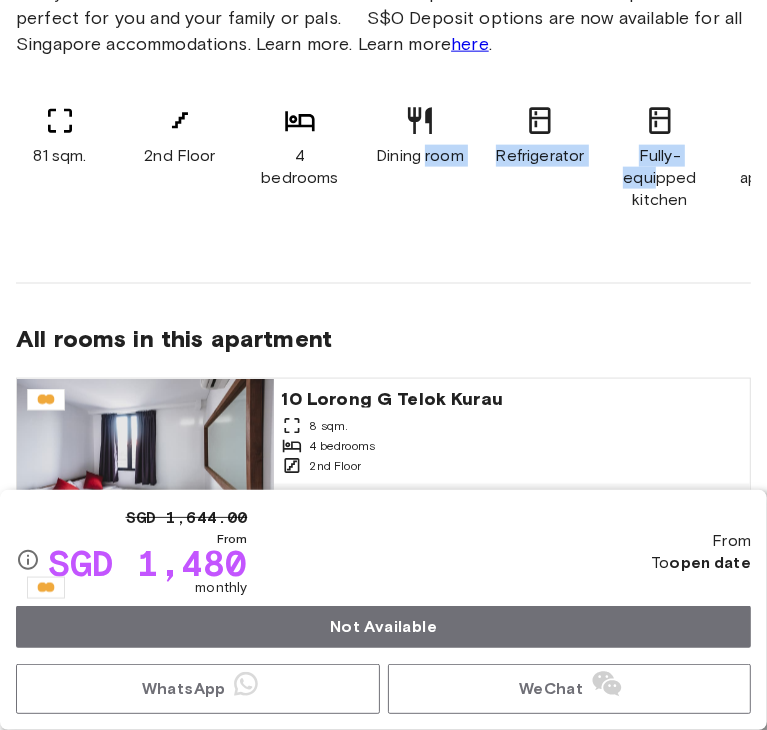 drag, startPoint x: 481, startPoint y: 185, endPoint x: 362, endPoint y: 201, distance: 120.070816 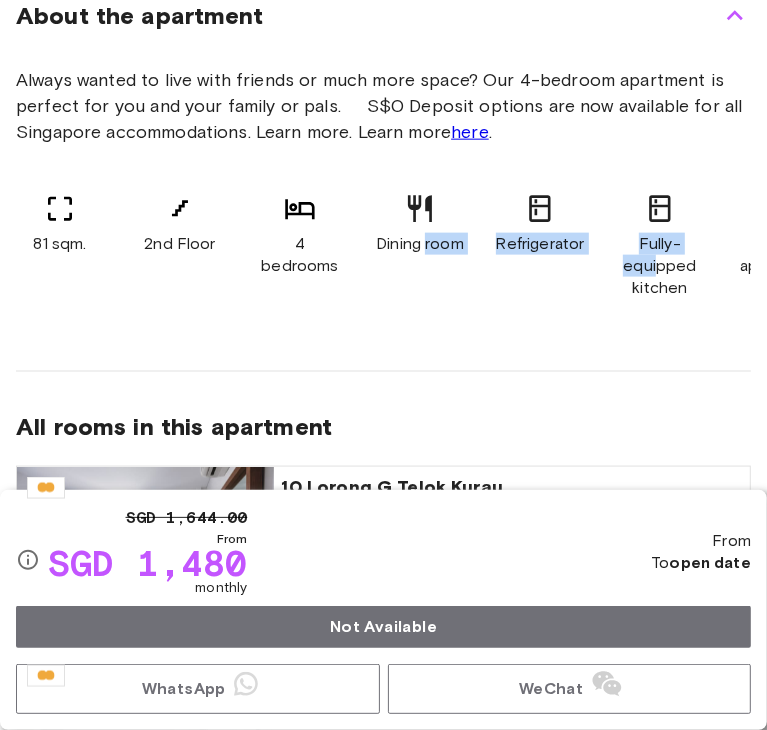 scroll, scrollTop: 1100, scrollLeft: 0, axis: vertical 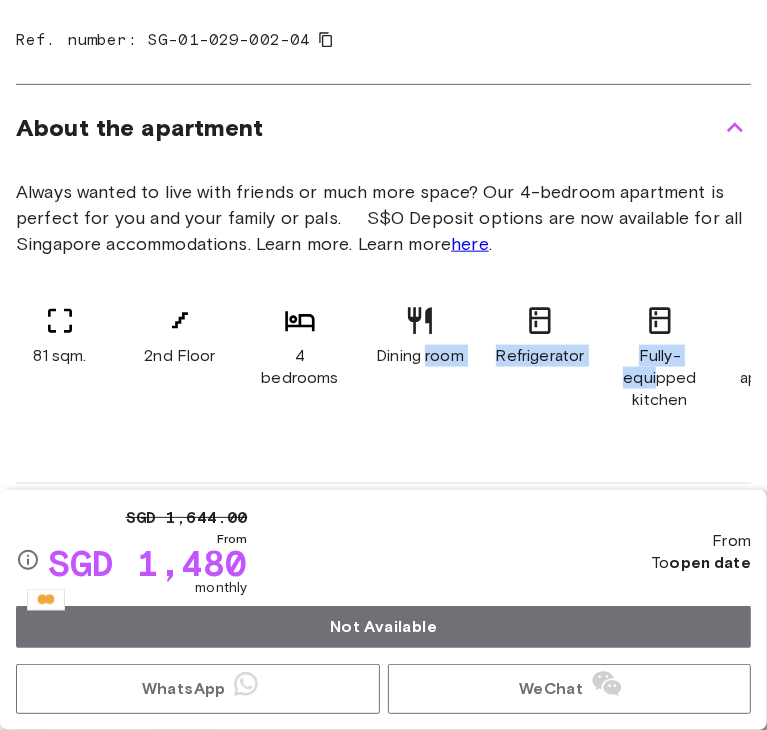 click on "81 sqm. 2nd Floor 4 bedrooms Dining room Refrigerator Fully-equipped kitchen Small appliances Smart TV Sofa Washer and dryer Shared community space In-unit laundry 1 shared bathroom Shared balcony Washer and dryer" at bounding box center [383, 358] 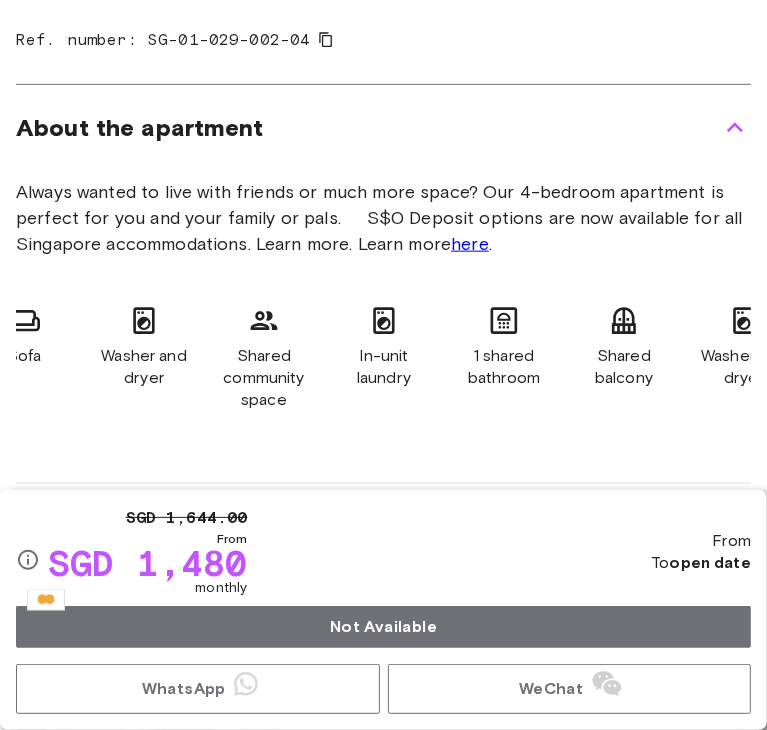 scroll, scrollTop: 0, scrollLeft: 1032, axis: horizontal 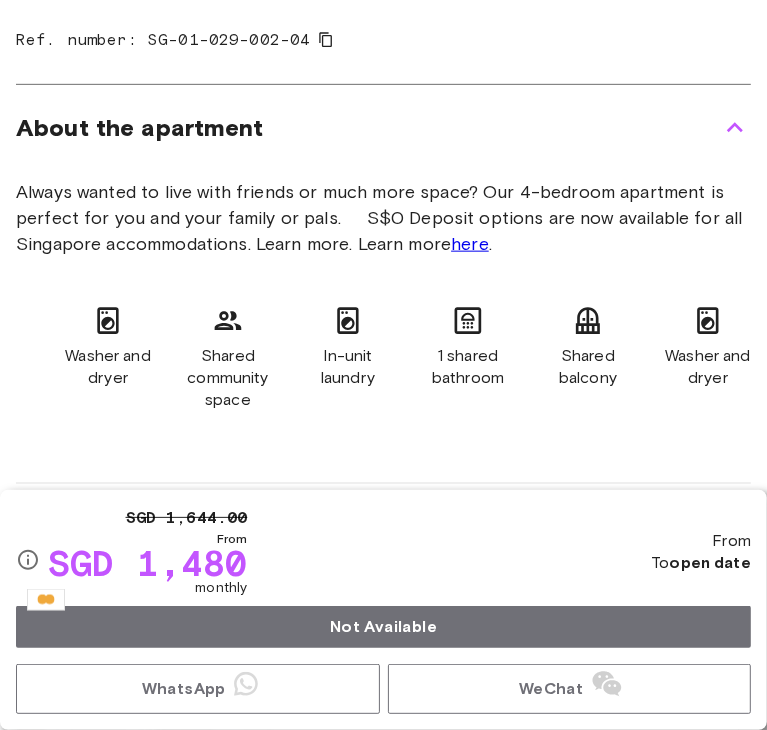 click 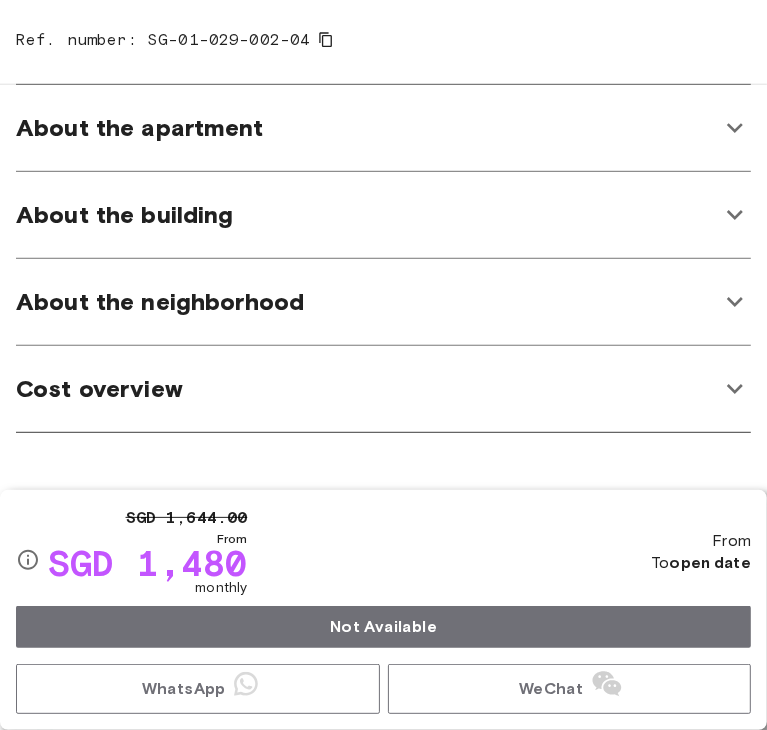 click on "About the building" at bounding box center [367, 215] 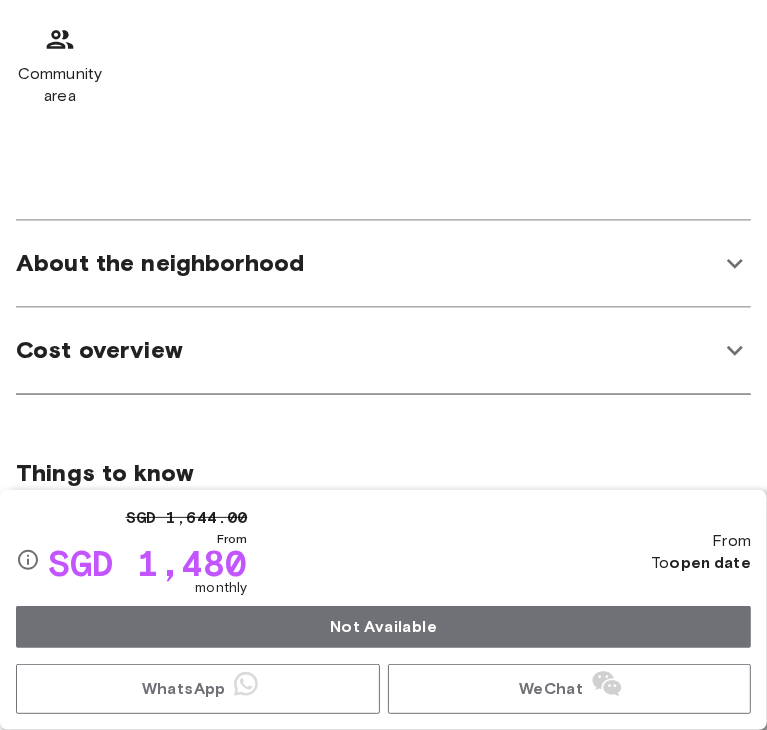 scroll, scrollTop: 1887, scrollLeft: 0, axis: vertical 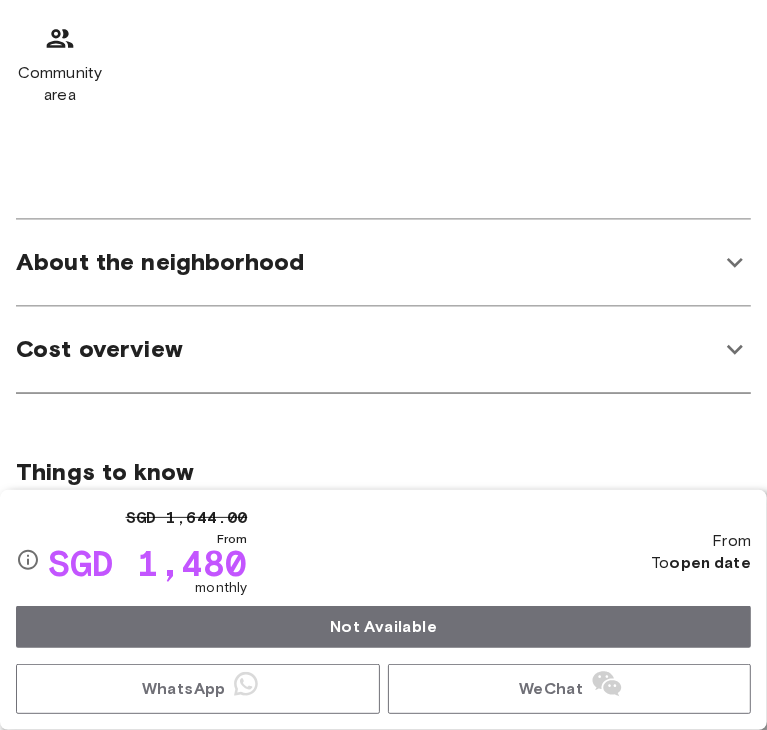 click on "About the neighborhood 10 Lorong G Telok Kurau Singapore ,   East - Eunos © Mapbox   © OpenStreetMap   Improve this map $ Open in Google Maps" at bounding box center (383, 263) 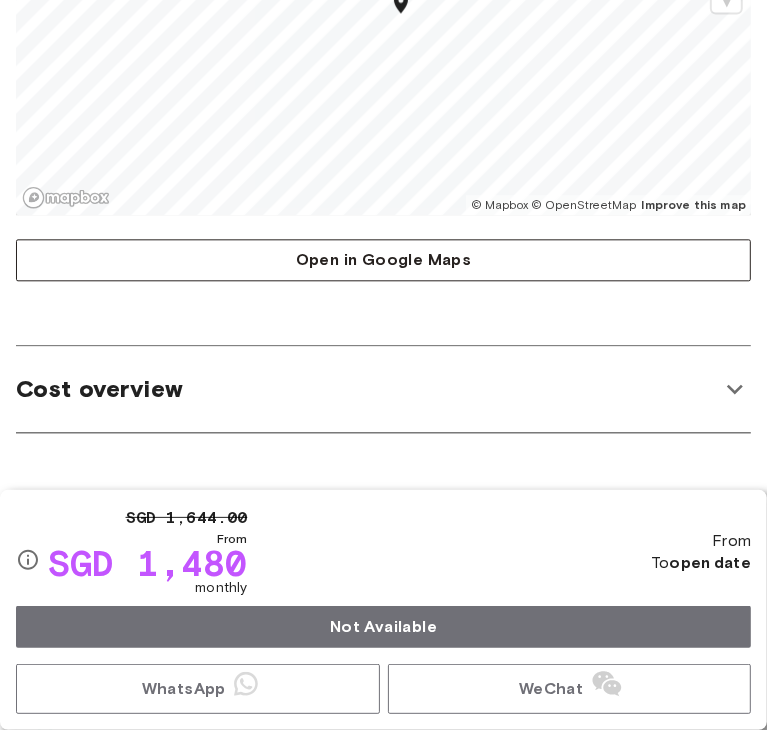scroll, scrollTop: 2352, scrollLeft: 0, axis: vertical 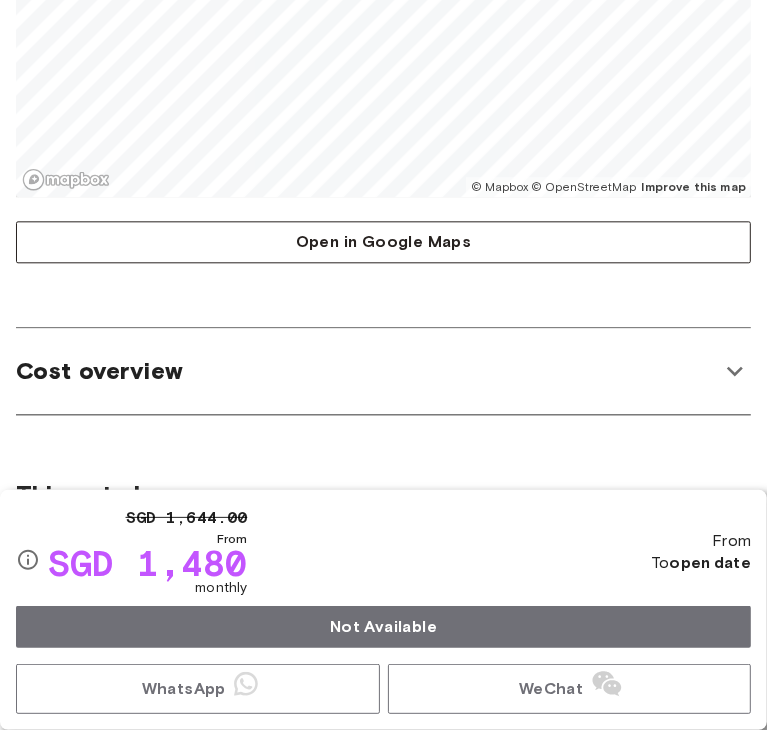 click on "Cost overview" at bounding box center (383, 371) 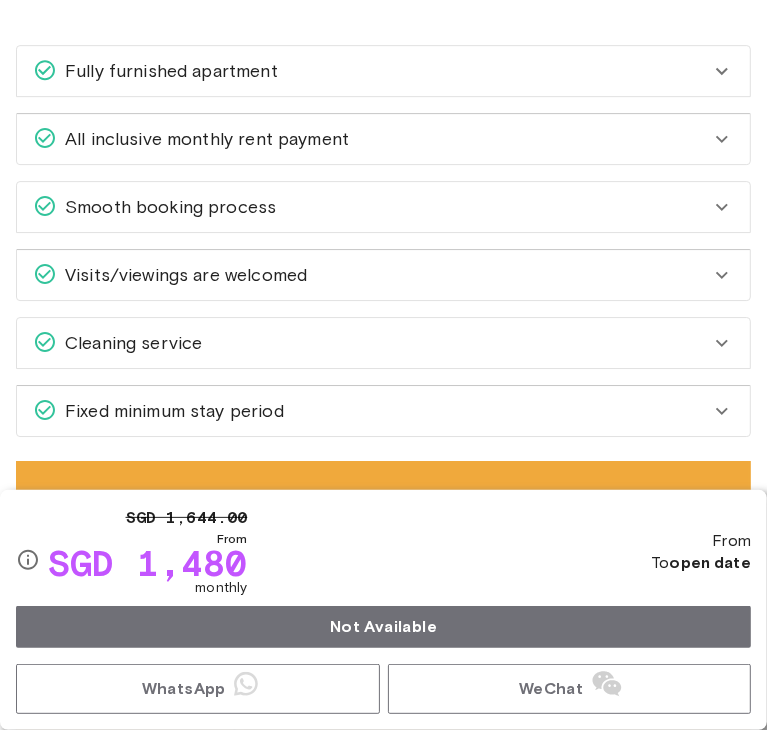 scroll, scrollTop: 3267, scrollLeft: 0, axis: vertical 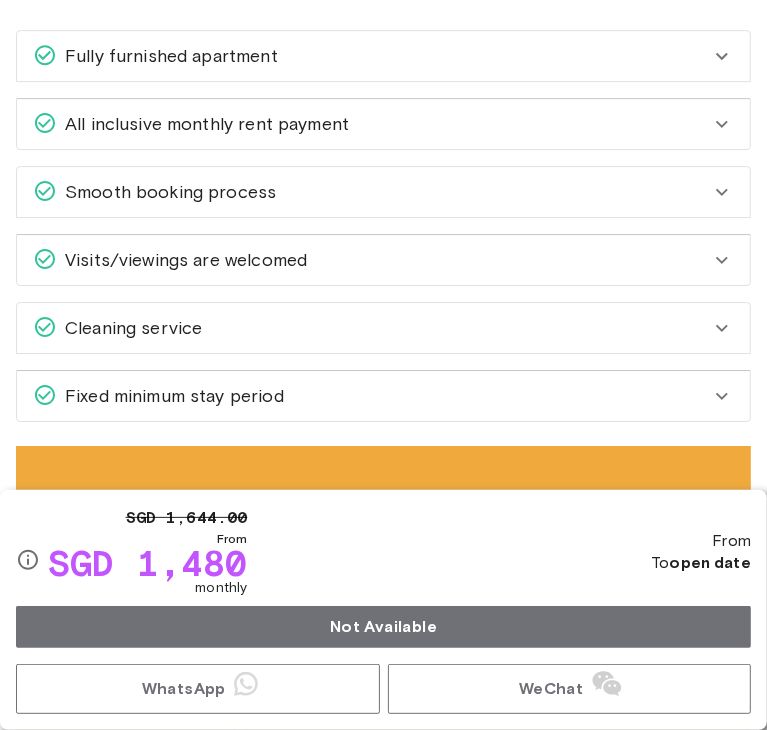 click on "All inclusive monthly rent payment" at bounding box center (371, 124) 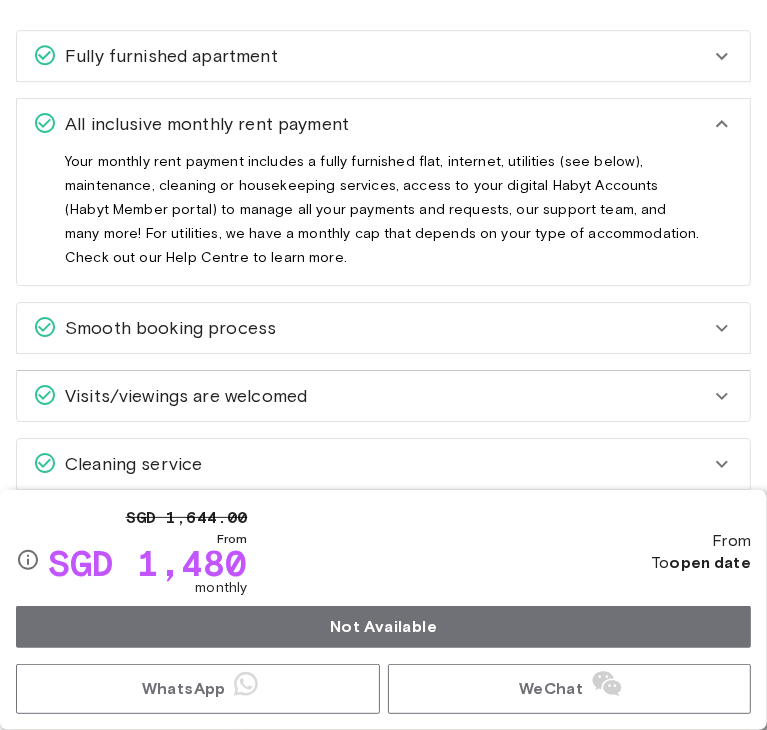 click on "All inclusive monthly rent payment" at bounding box center [371, 124] 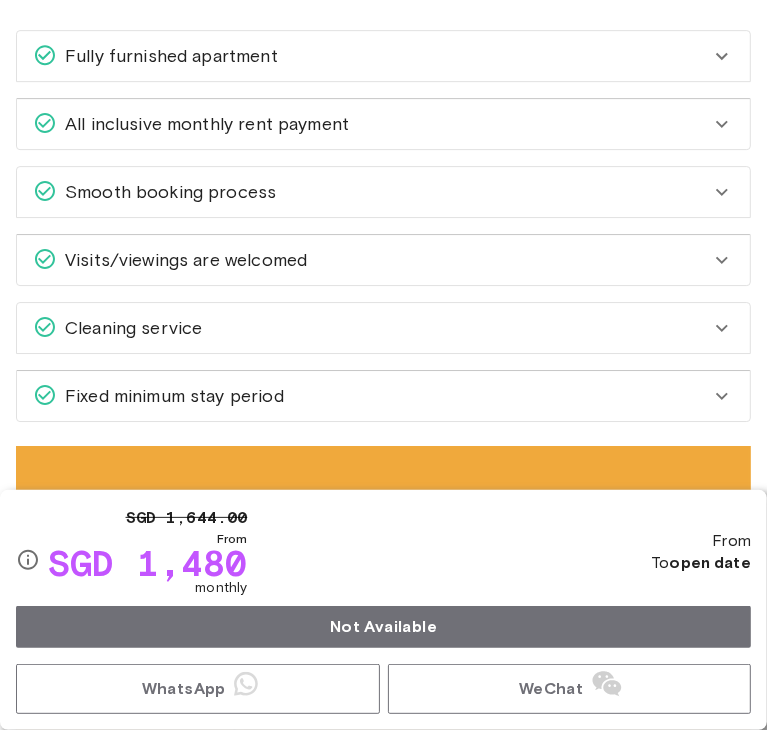 click on "All inclusive monthly rent payment" at bounding box center [371, 124] 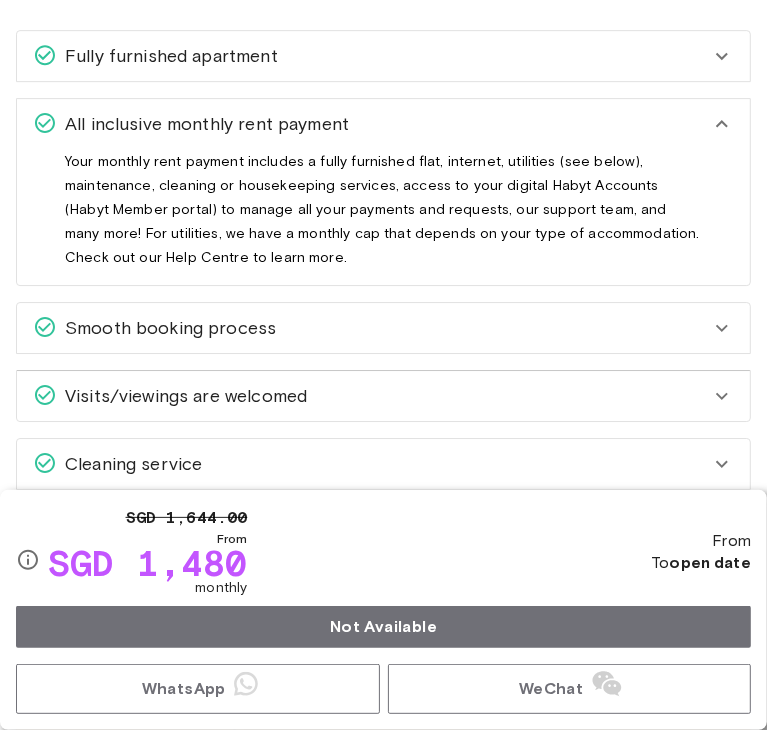 click on "All inclusive monthly rent payment" at bounding box center (371, 124) 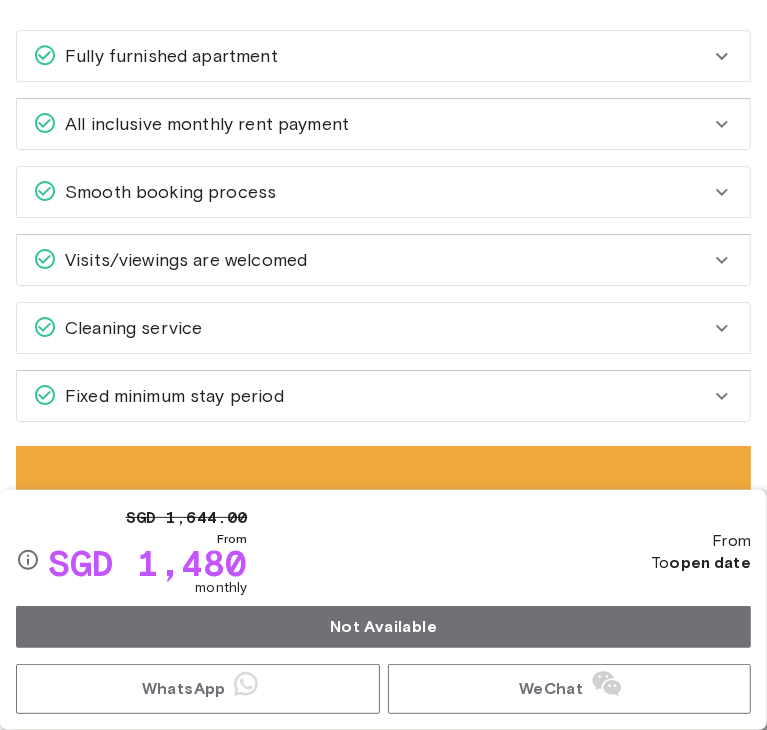click on "Smooth booking process" at bounding box center (371, 192) 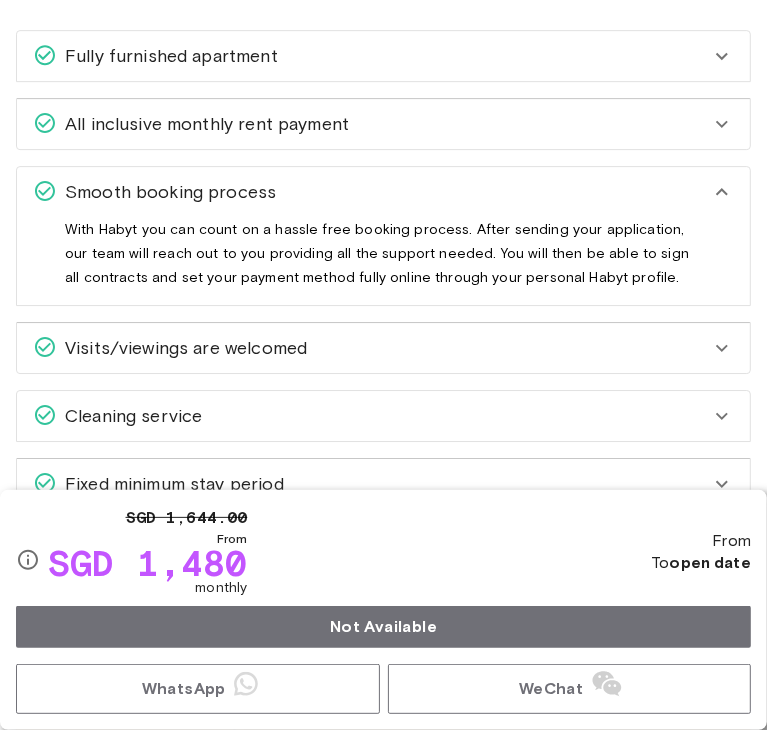 click on "Smooth booking process" at bounding box center [371, 192] 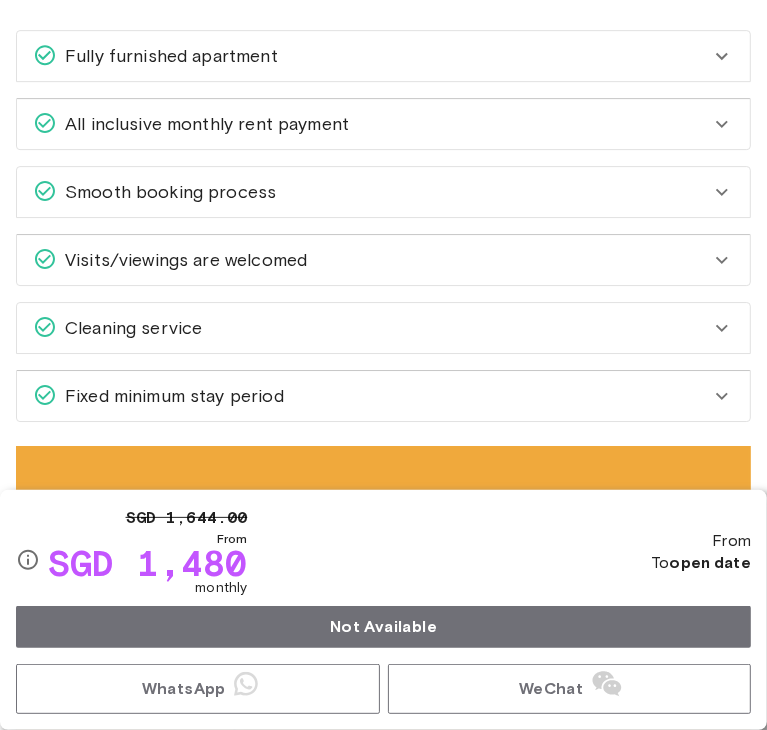 click on "Visits/viewings are welcomed" at bounding box center (383, 260) 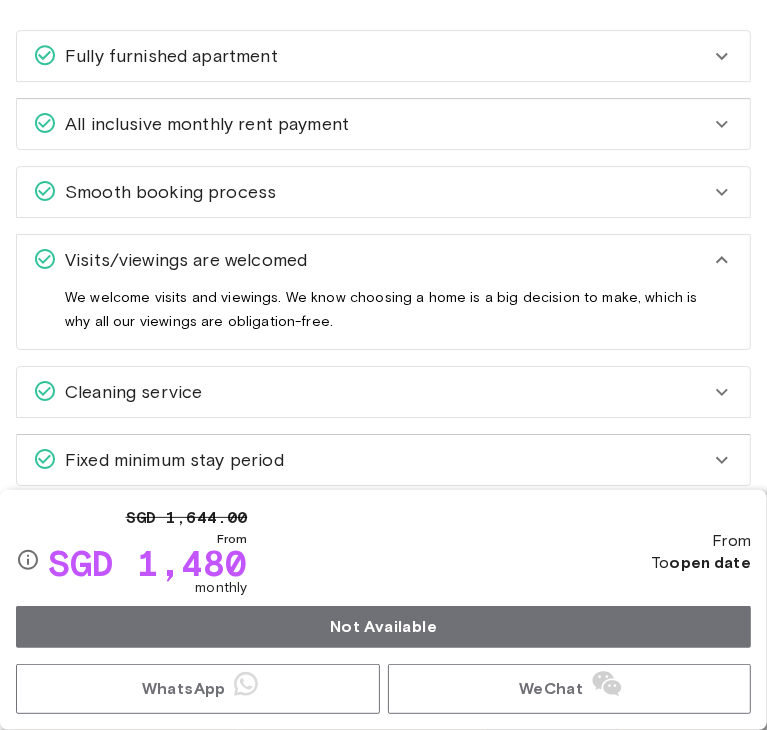 click on "Visits/viewings are welcomed" at bounding box center (383, 260) 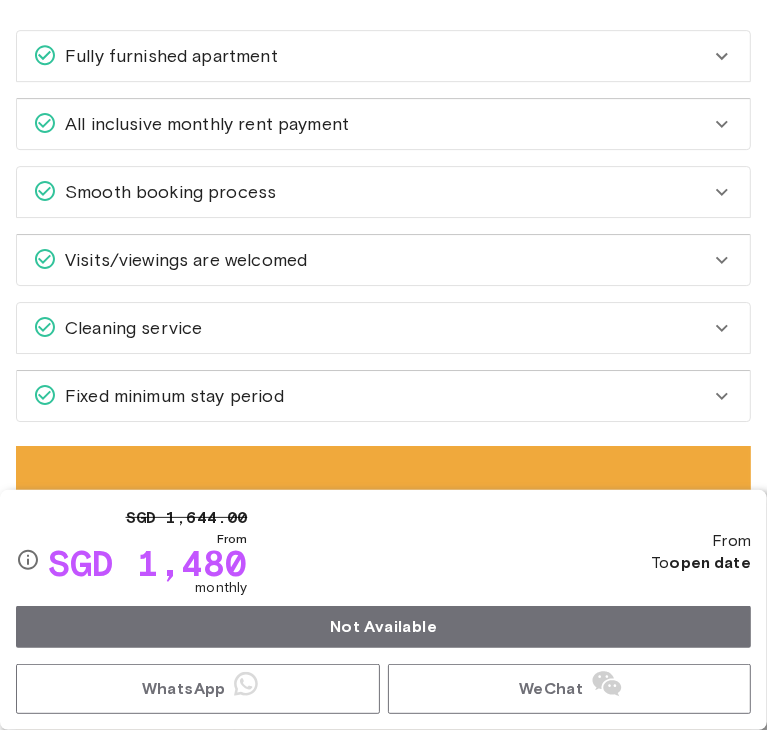 click on "Cleaning service" at bounding box center [371, 328] 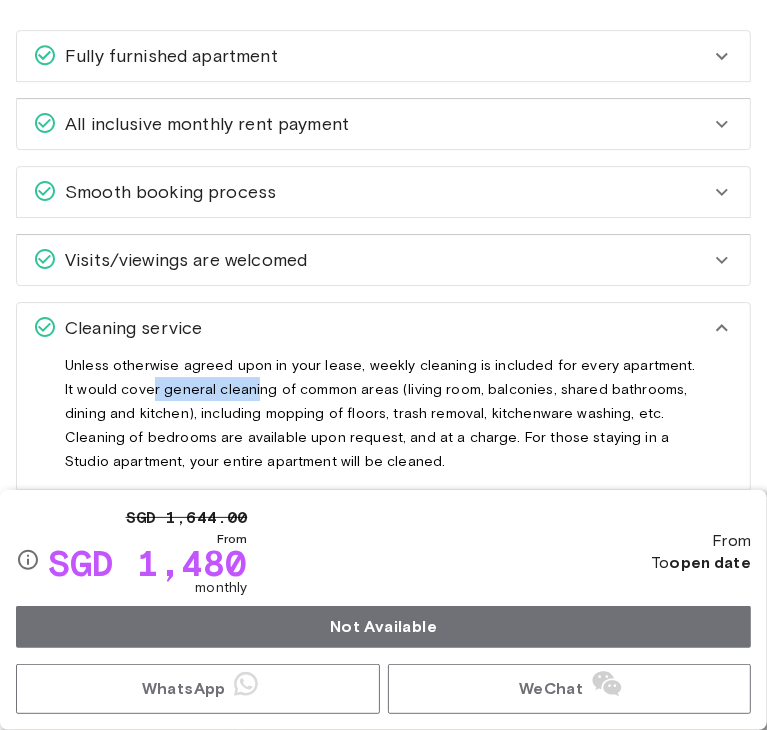 drag, startPoint x: 136, startPoint y: 350, endPoint x: 240, endPoint y: 371, distance: 106.09901 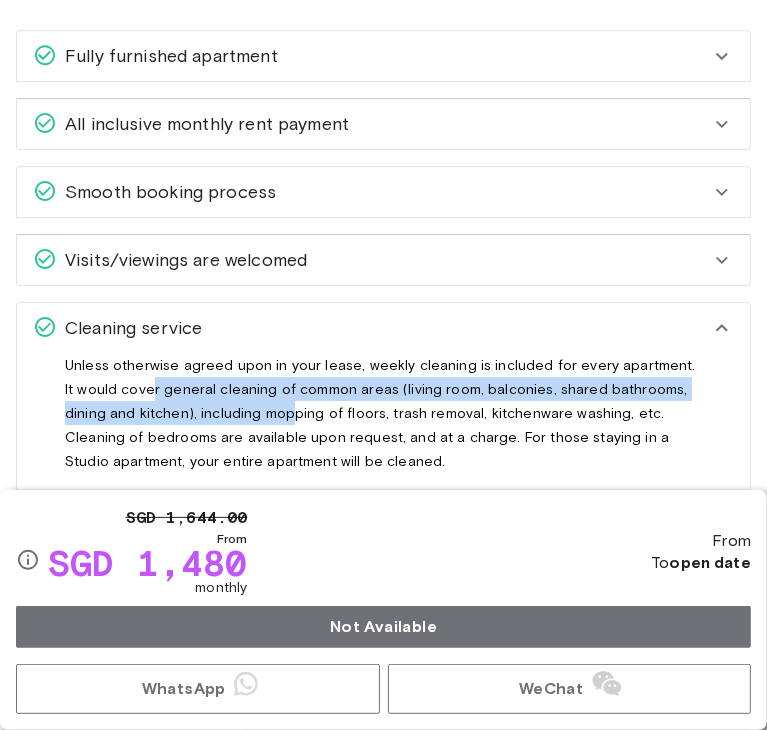click on "Unless otherwise agreed upon in your lease, weekly cleaning is included for every apartment. It would cover general cleaning of common areas (living room, balconies, shared bathrooms, dining and kitchen), including mopping of floors, trash removal, kitchenware washing, etc. Cleaning of bedrooms are available upon request, and at a charge. For those staying in a Studio apartment, your entire apartment will be cleaned." at bounding box center [383, 413] 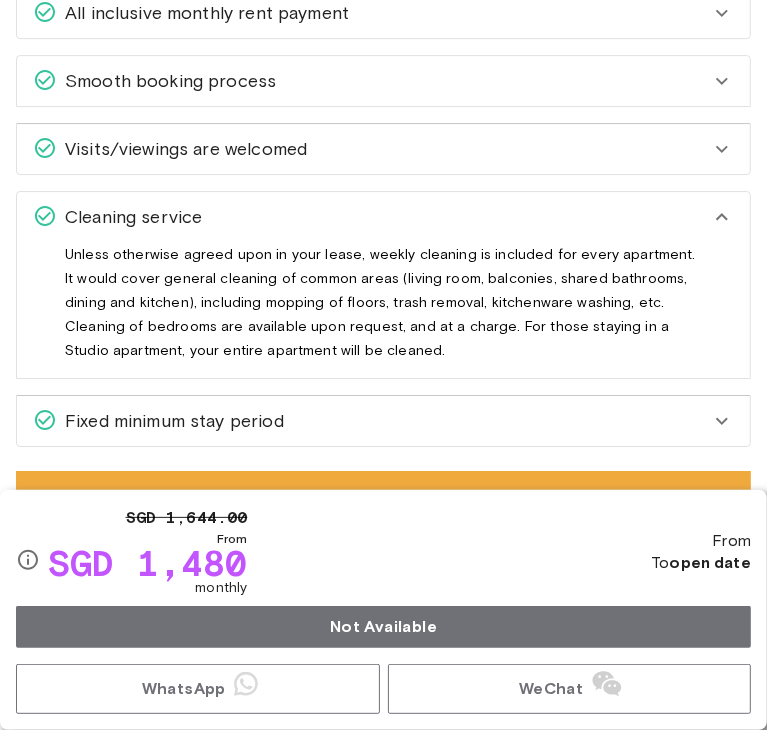 scroll, scrollTop: 3380, scrollLeft: 0, axis: vertical 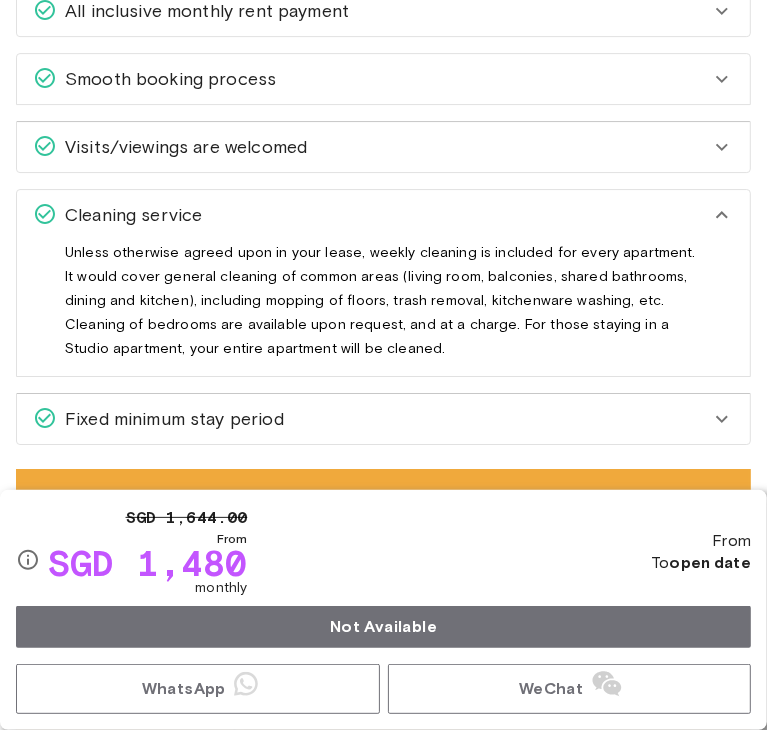 click on "Fixed minimum stay period" at bounding box center [170, 419] 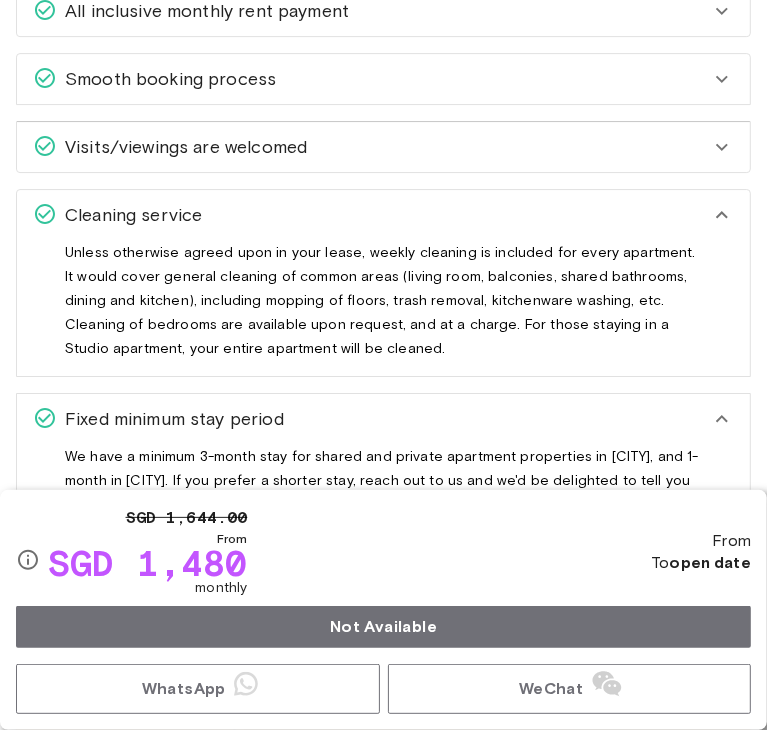 scroll, scrollTop: 3492, scrollLeft: 0, axis: vertical 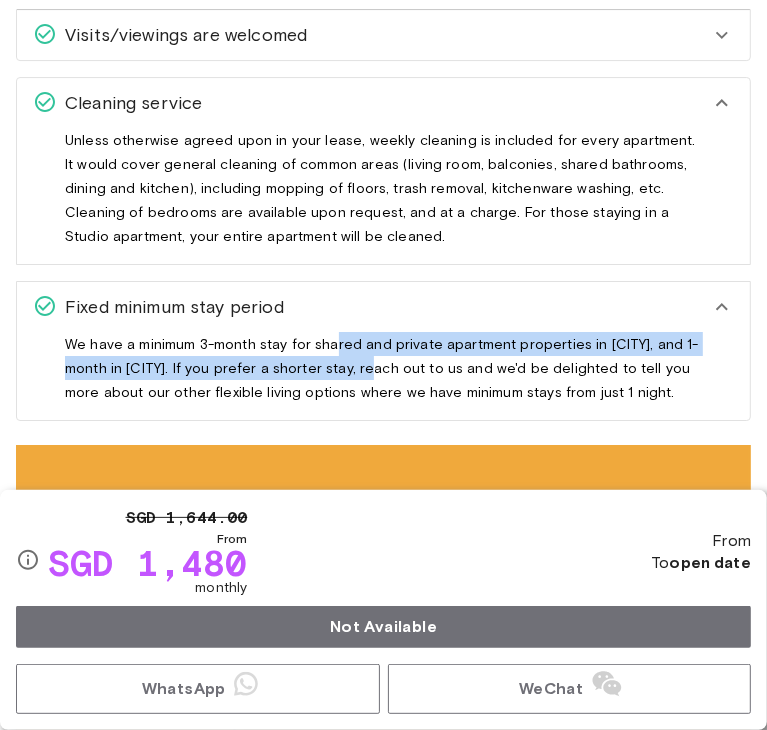 drag, startPoint x: 328, startPoint y: 313, endPoint x: 376, endPoint y: 328, distance: 50.289165 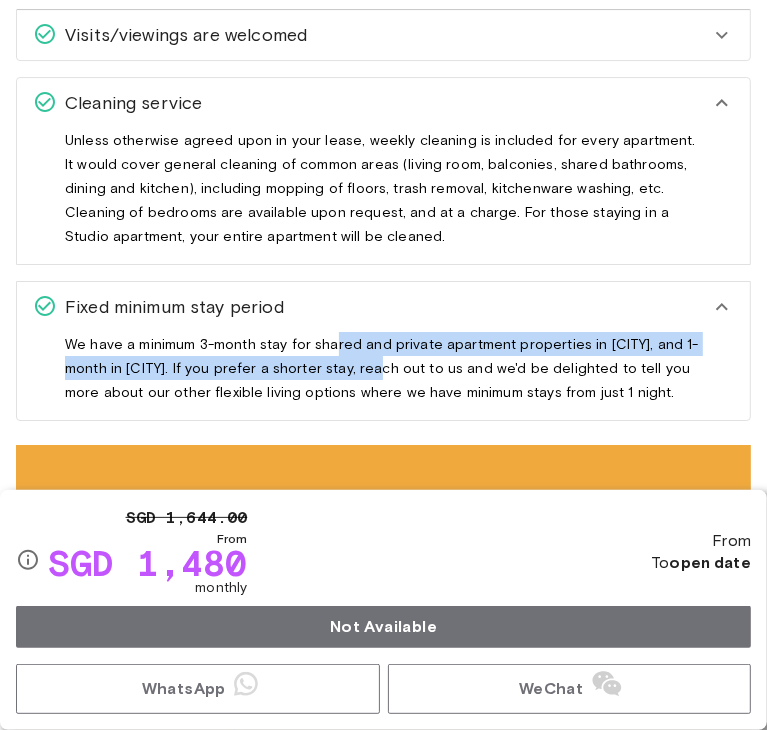click on "We have a minimum 3-month stay for shared and private apartment properties in Singapore, and 1-month in Hong Kong. If you prefer a shorter stay, reach out to us and we'd be delighted to tell you more about our other flexible living options where we have minimum stays from just 1 night." at bounding box center [383, 368] 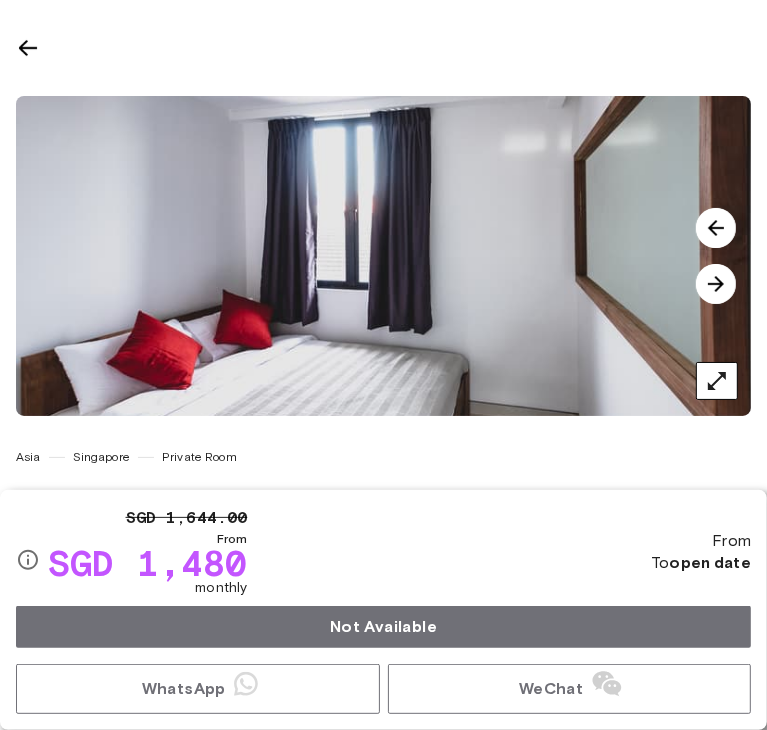 scroll, scrollTop: 176, scrollLeft: 0, axis: vertical 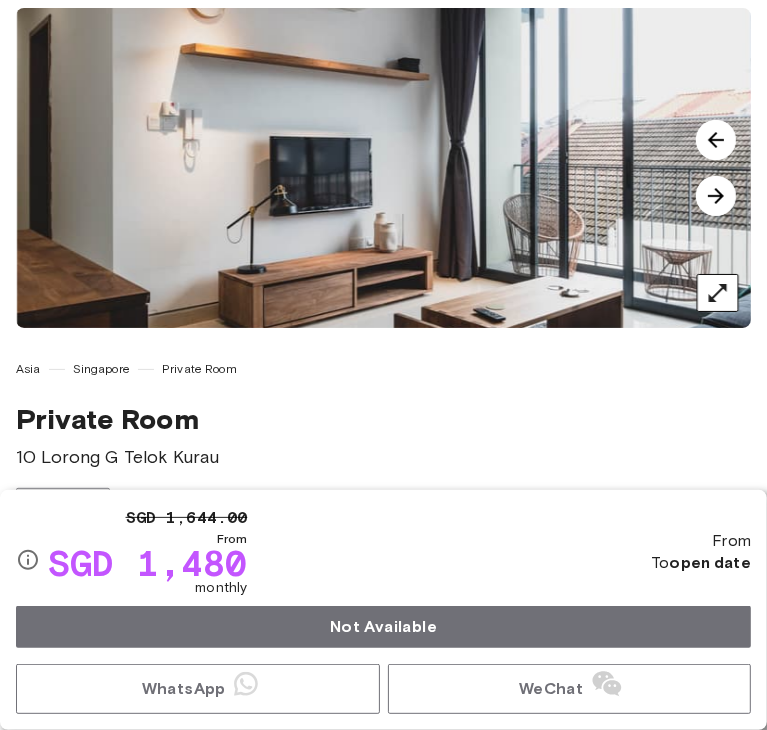 click at bounding box center (716, 196) 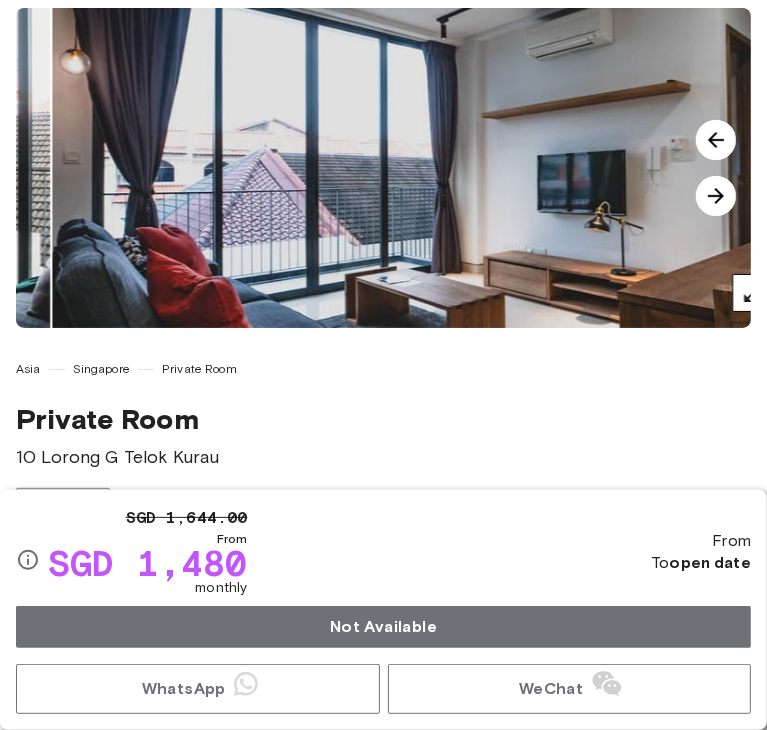 click at bounding box center [716, 196] 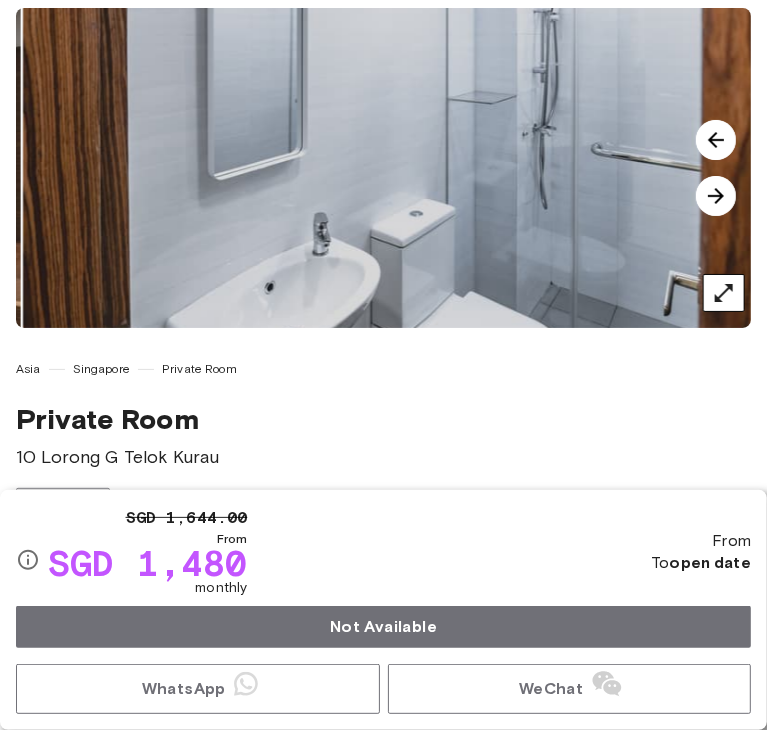 click at bounding box center (716, 196) 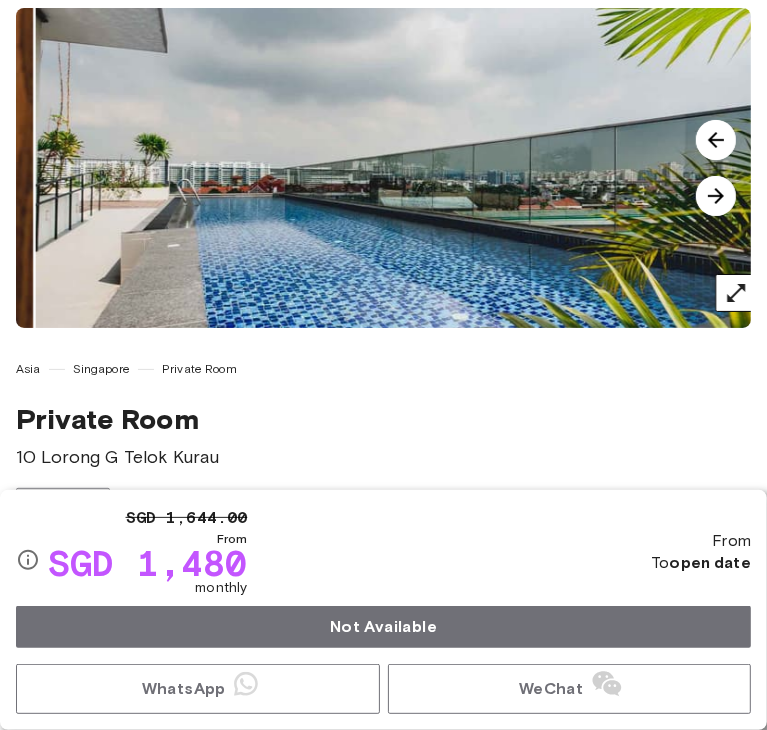 click at bounding box center [716, 196] 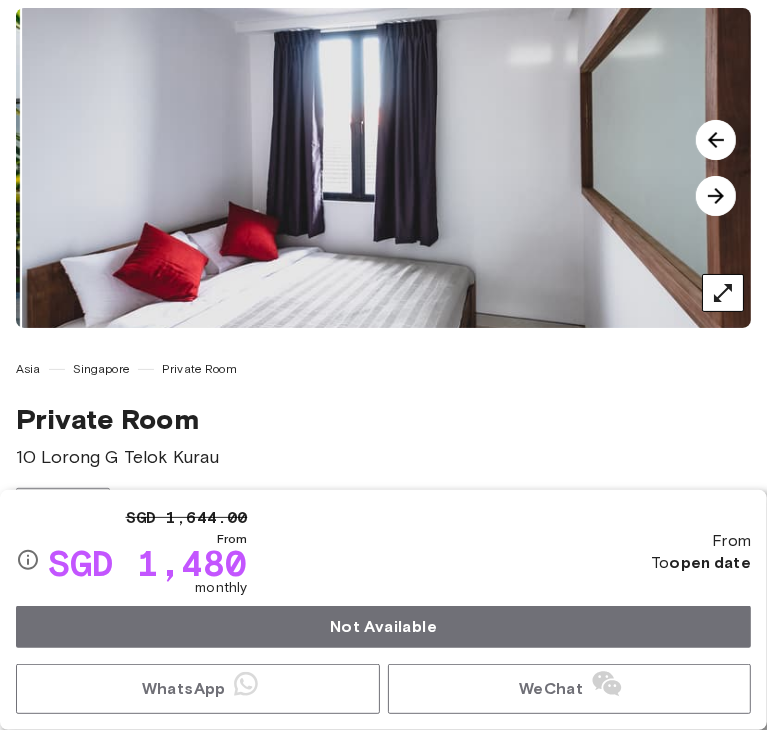 click at bounding box center (716, 196) 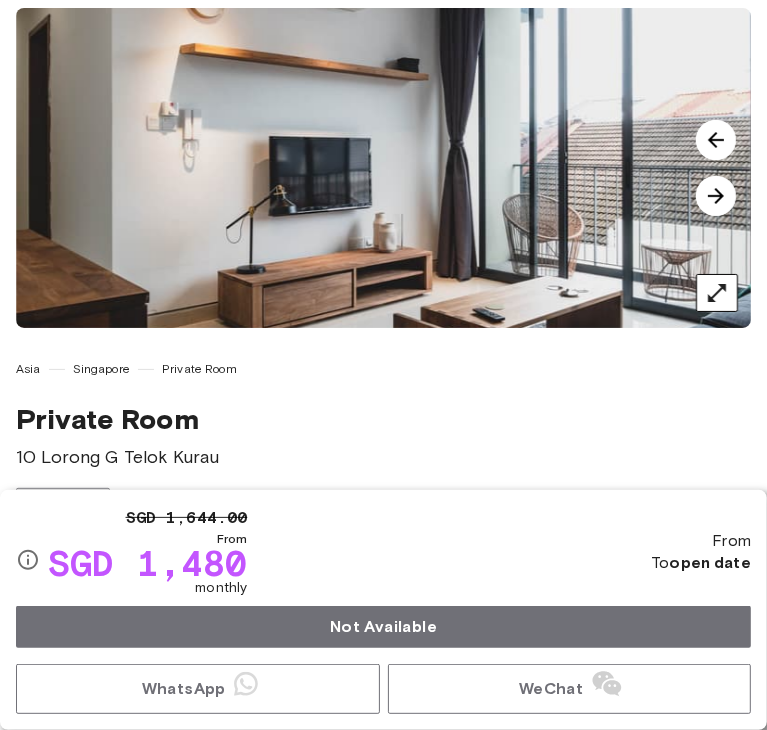 click at bounding box center [716, 196] 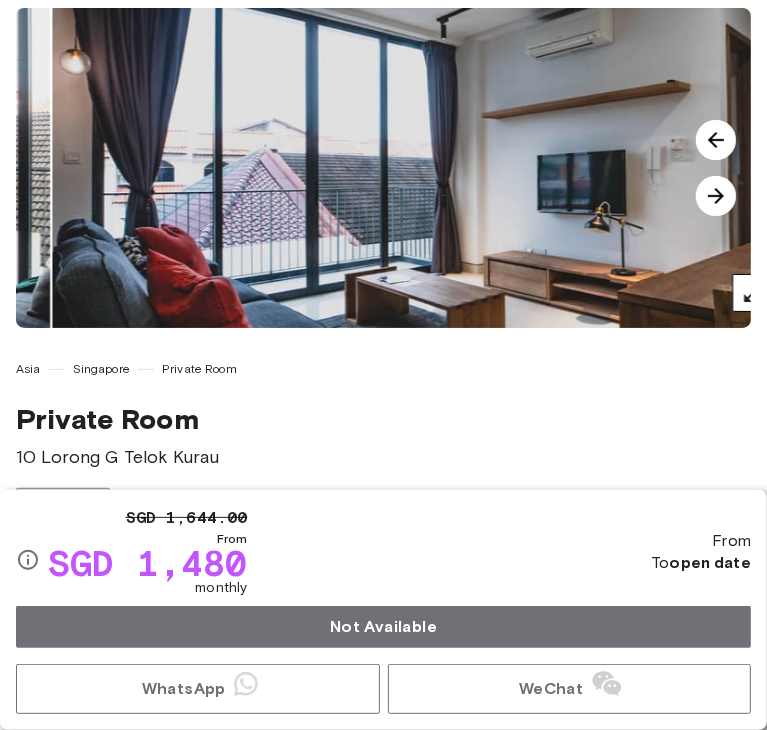 click at bounding box center [716, 196] 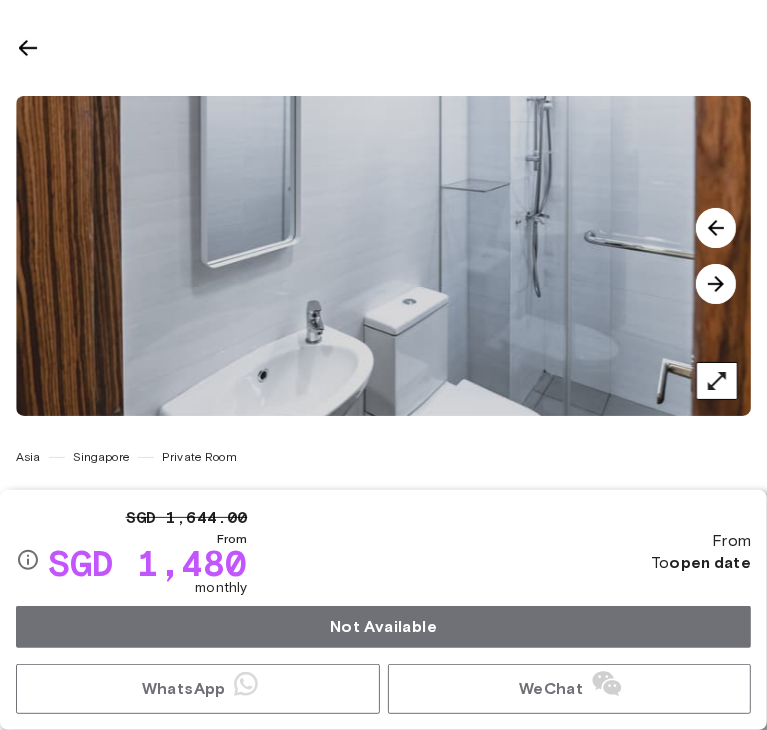 scroll, scrollTop: 0, scrollLeft: 0, axis: both 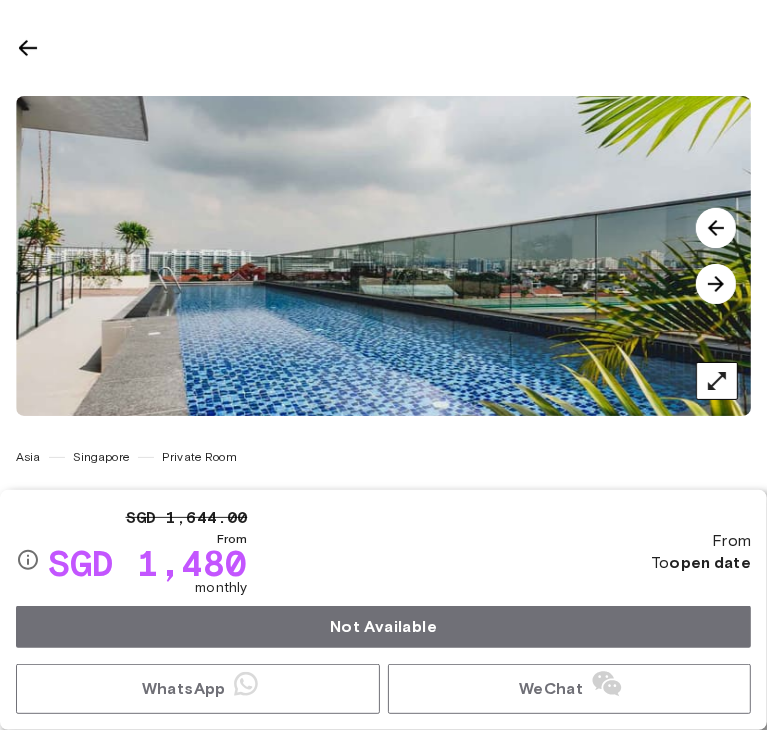 click on "Private Room" at bounding box center (199, 457) 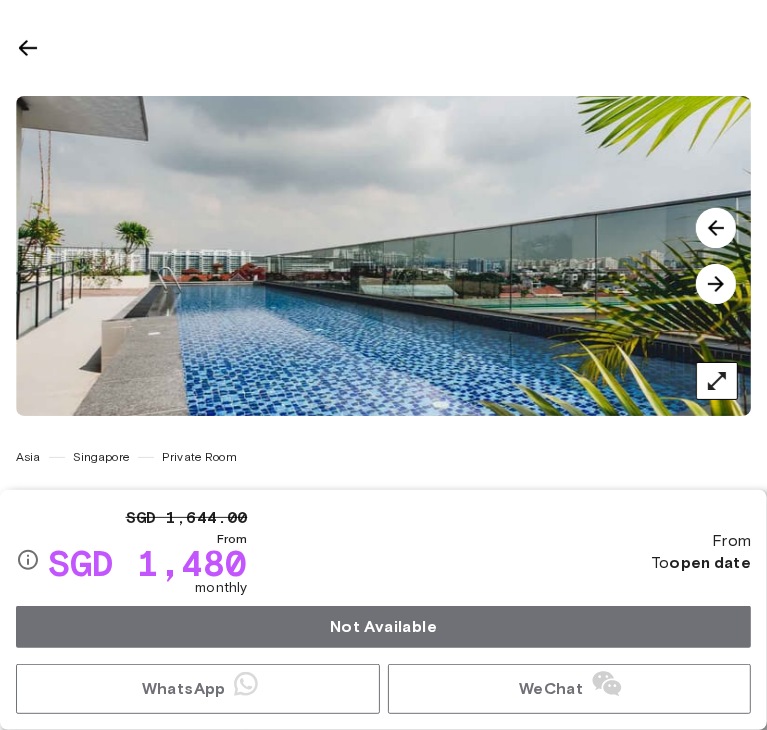 click at bounding box center (717, 381) 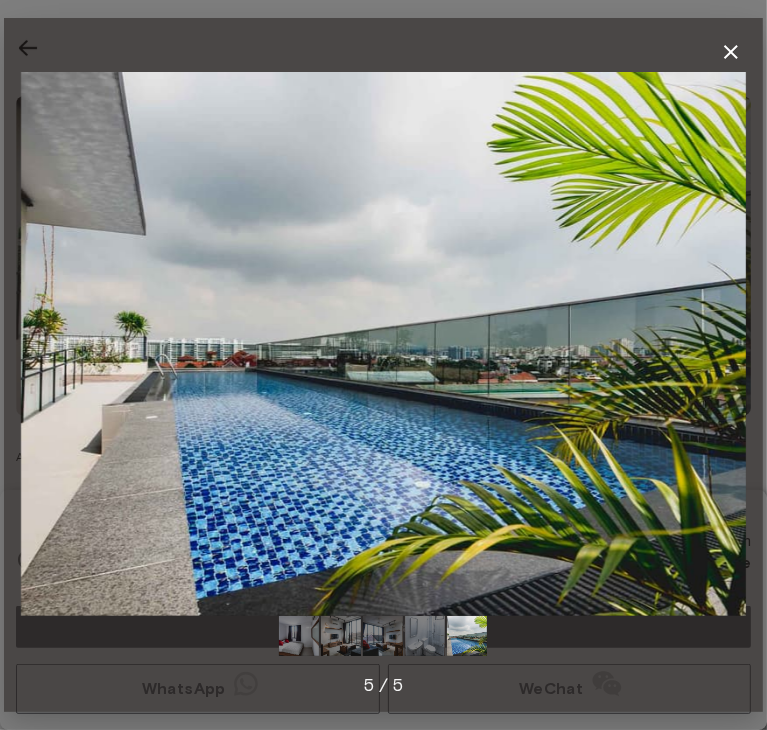 click at bounding box center (383, 344) 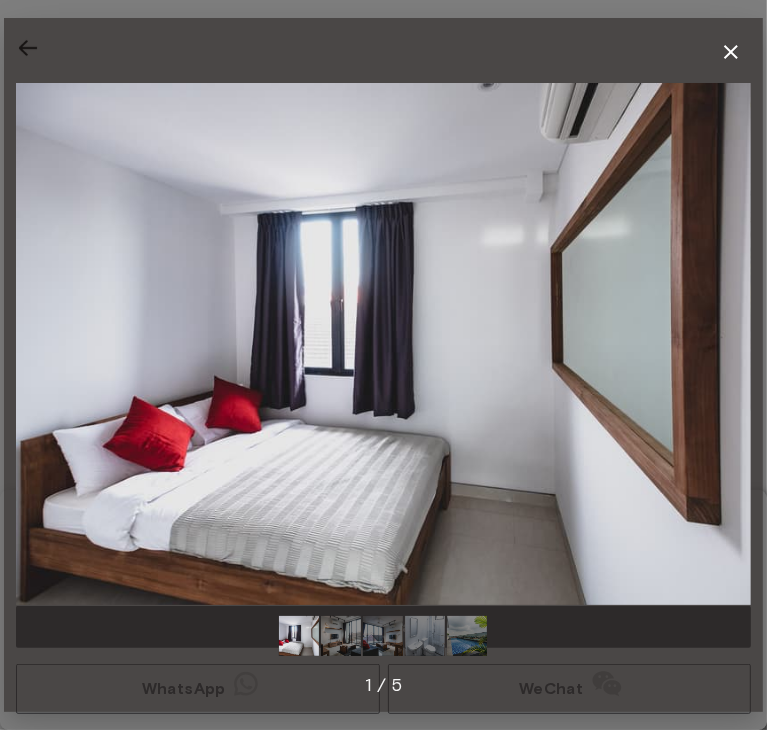 click at bounding box center [341, 636] 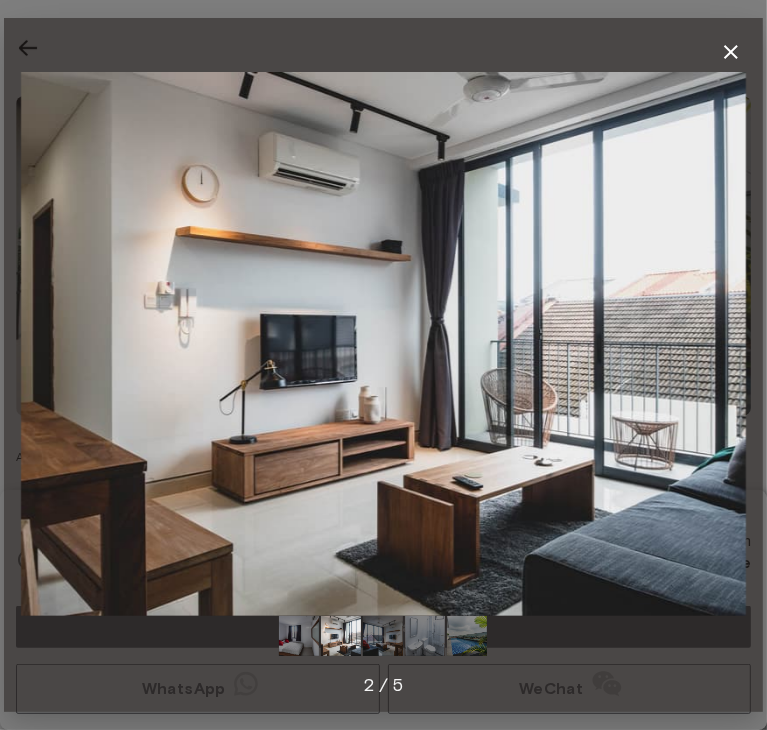 click at bounding box center (383, 636) 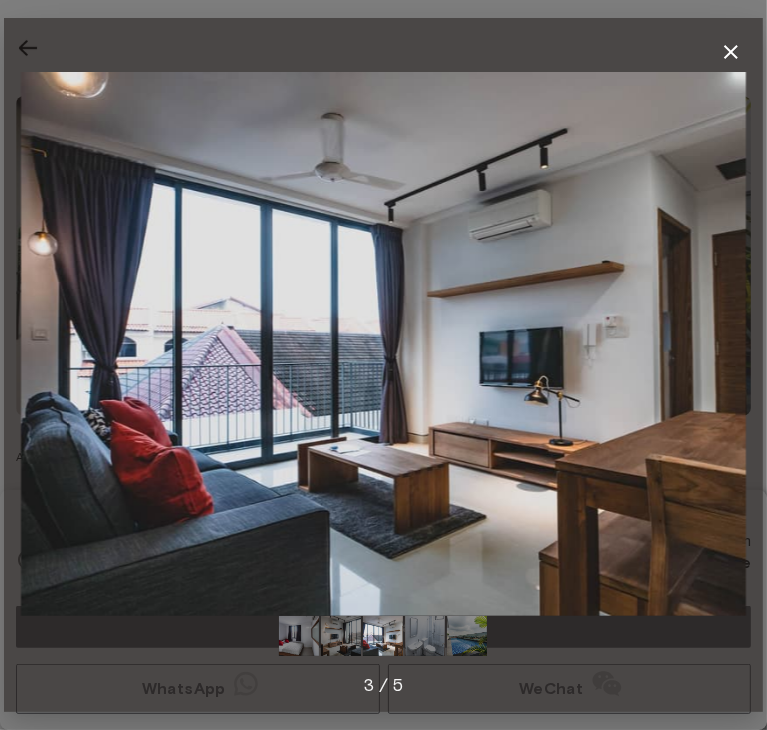 click at bounding box center [425, 636] 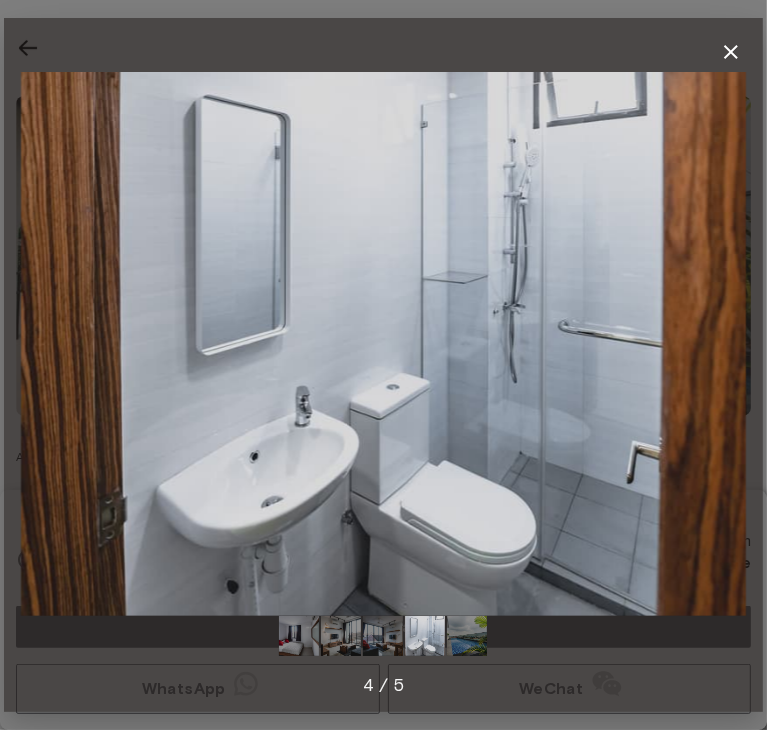 click 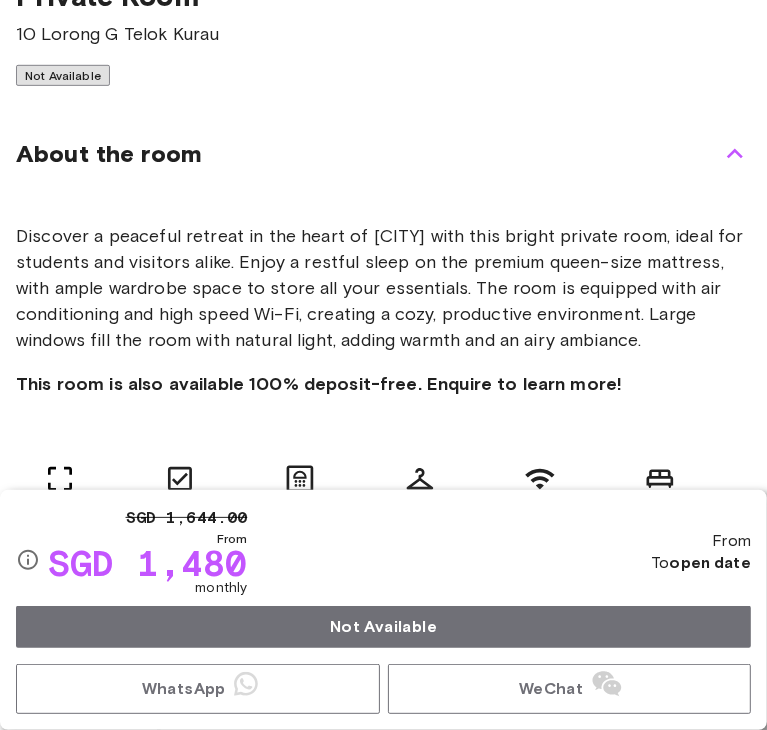 scroll, scrollTop: 472, scrollLeft: 0, axis: vertical 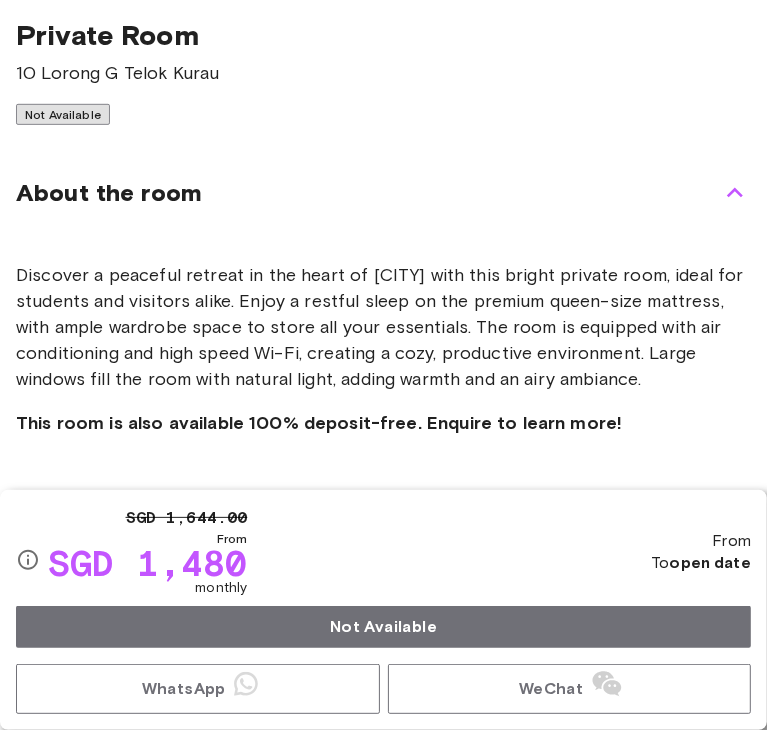 click 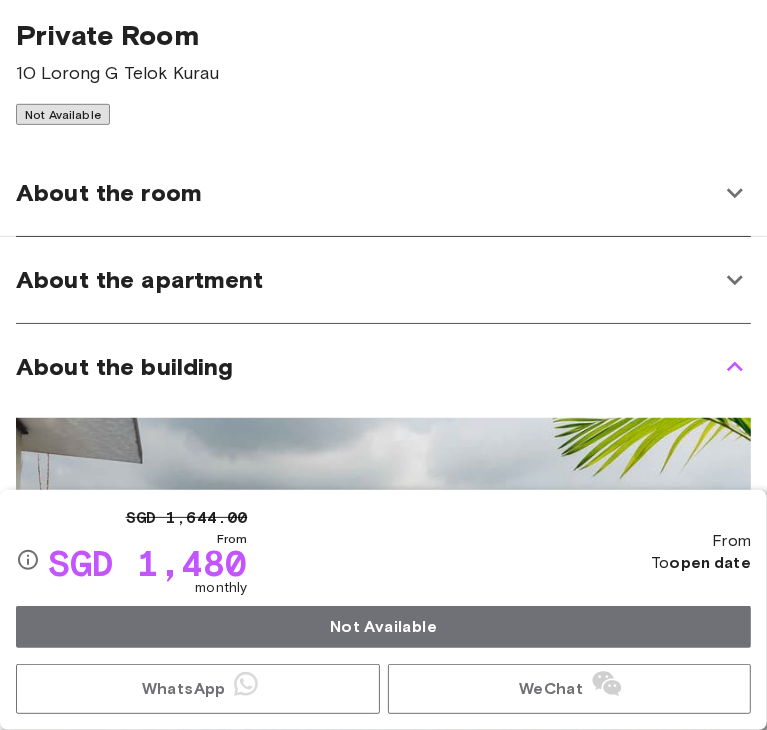 click on "About the apartment" at bounding box center [367, 280] 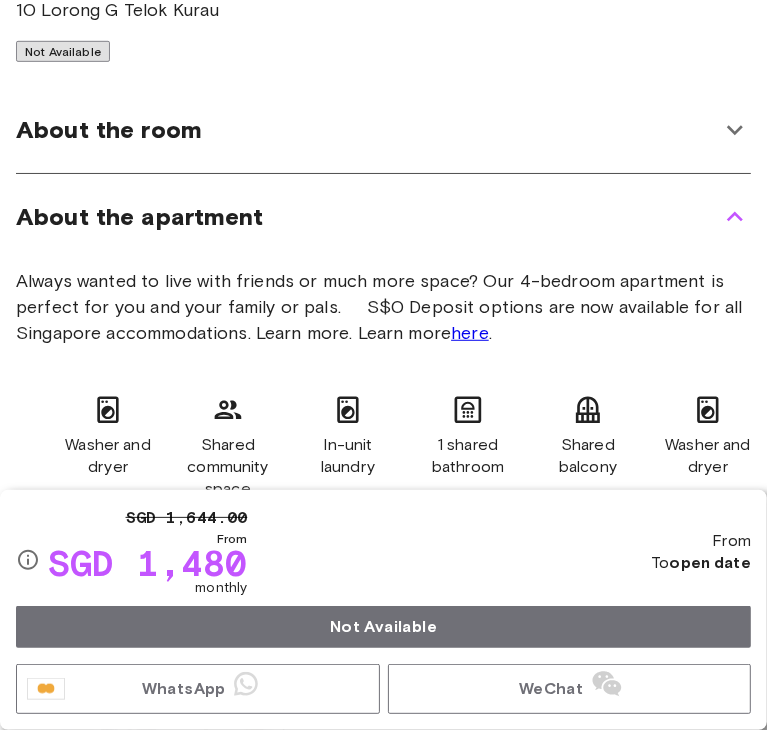 scroll, scrollTop: 534, scrollLeft: 0, axis: vertical 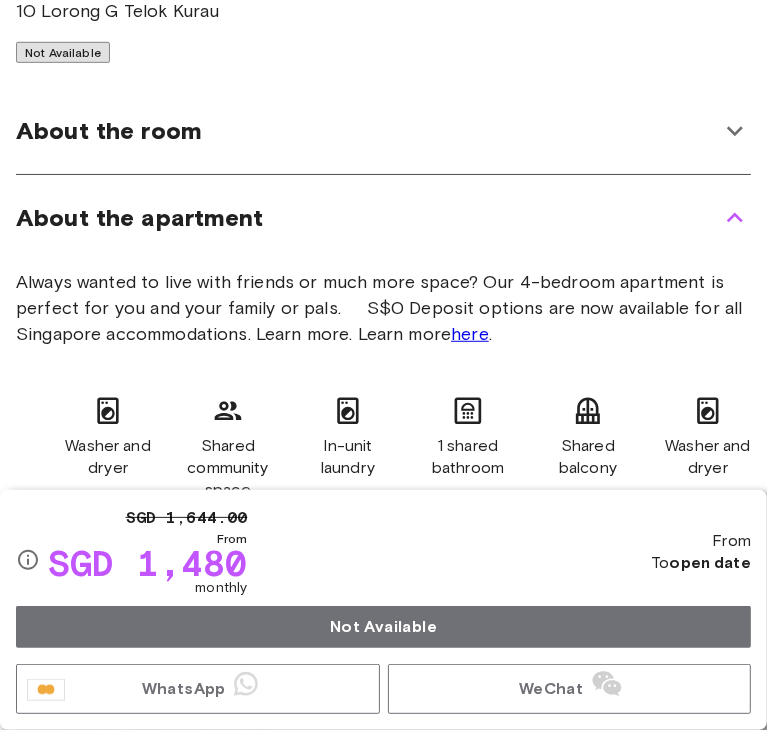 click 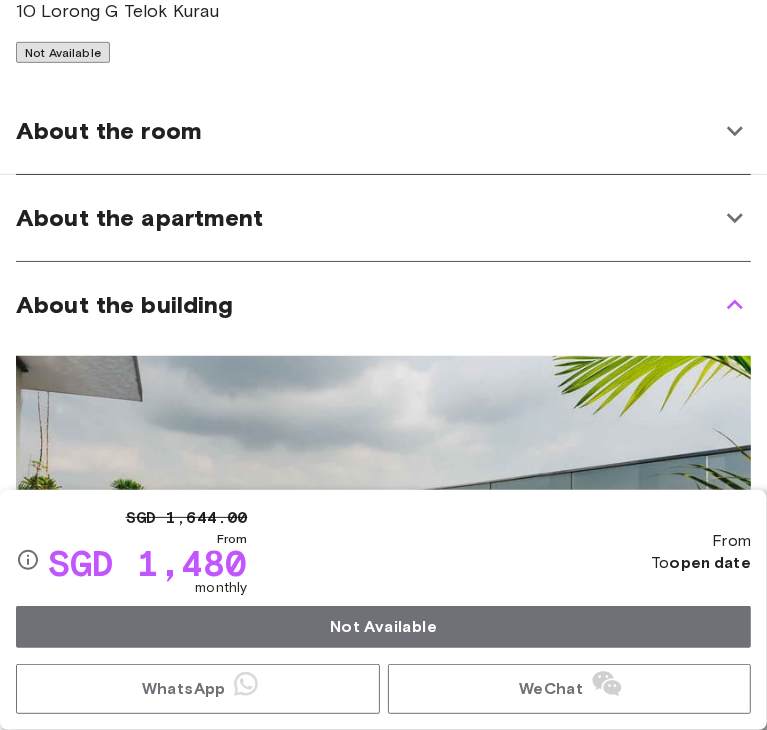 click on "About the building" at bounding box center [383, 305] 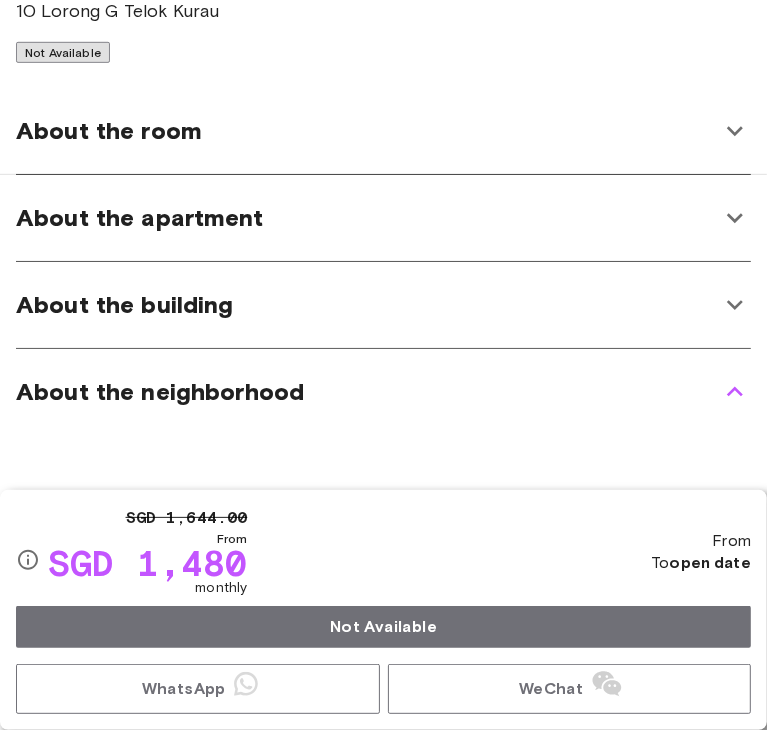 click on "About the building" at bounding box center [383, 305] 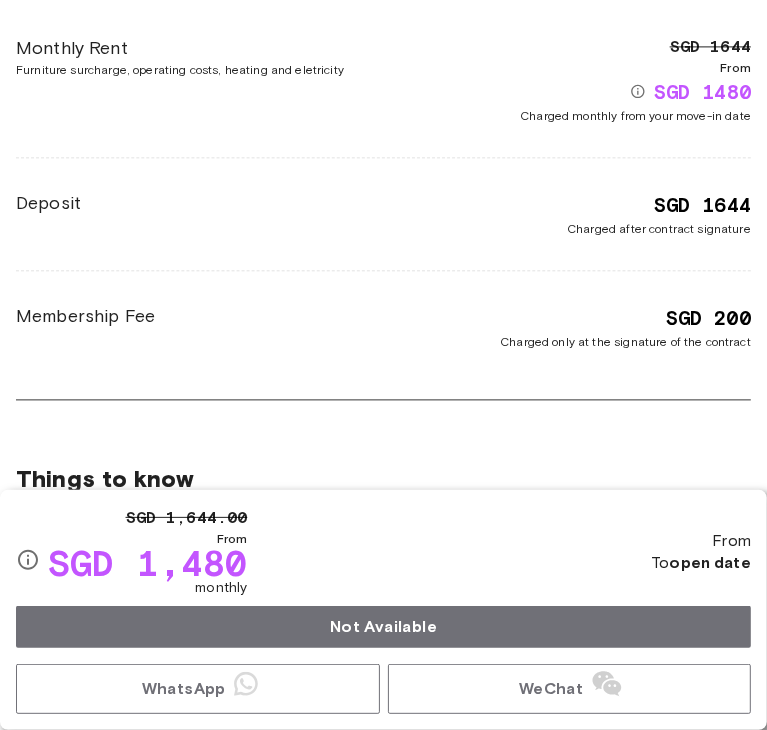 scroll, scrollTop: 2176, scrollLeft: 0, axis: vertical 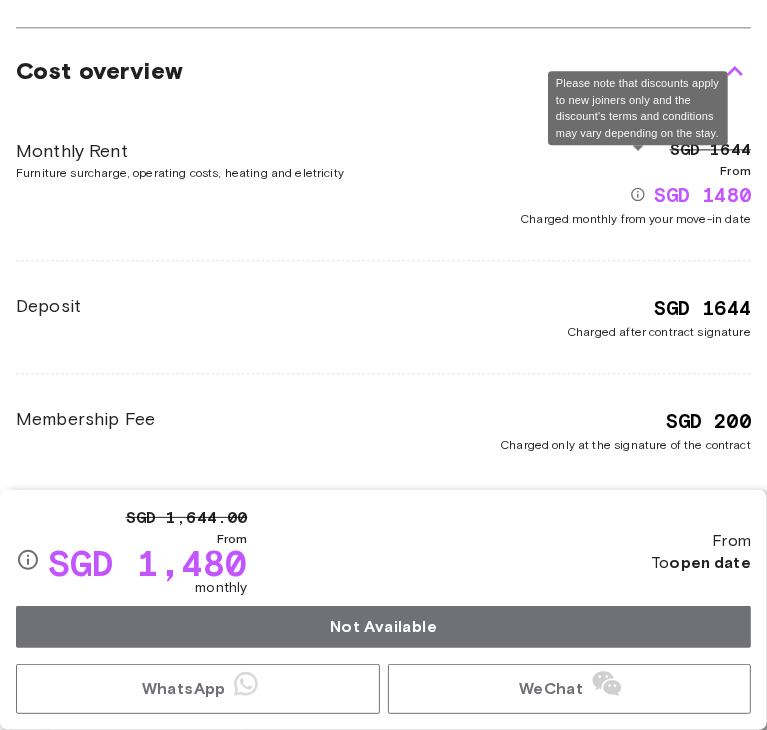 click 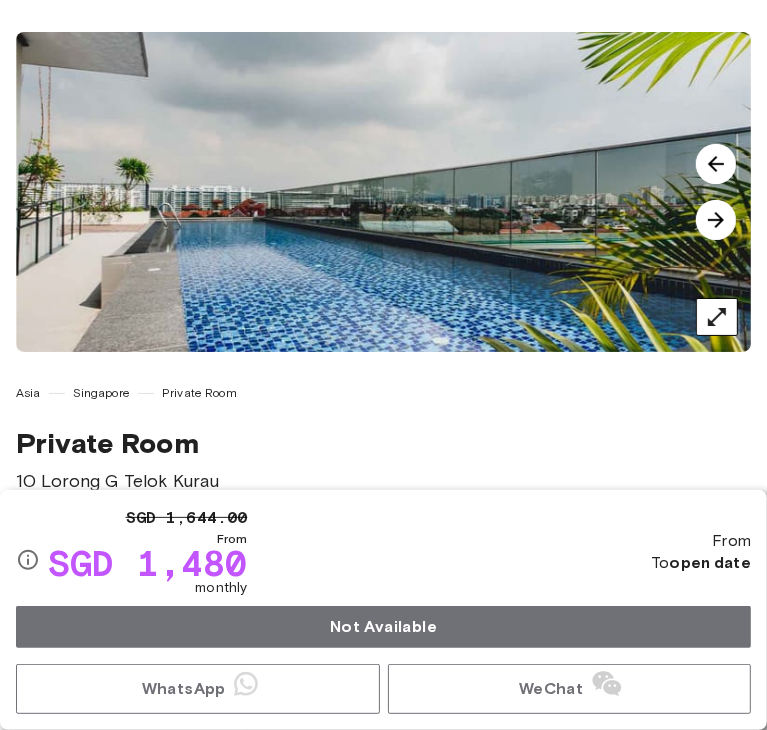 scroll, scrollTop: 0, scrollLeft: 0, axis: both 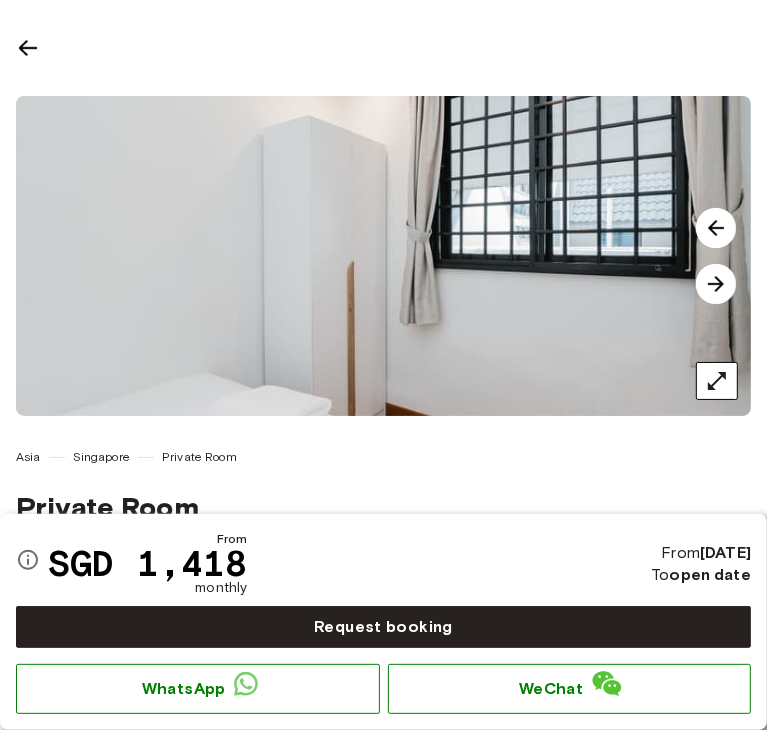click at bounding box center [716, 284] 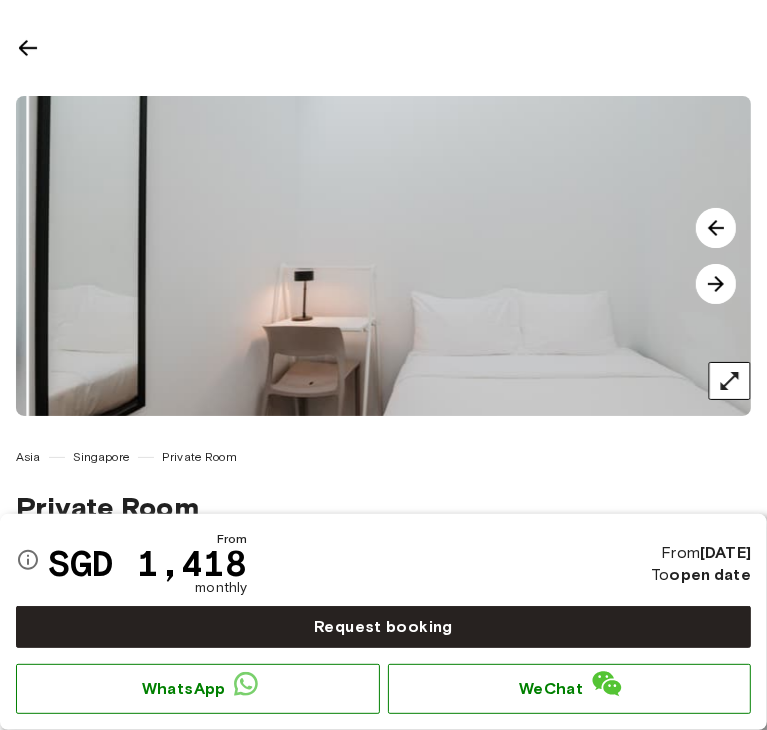 click at bounding box center [716, 284] 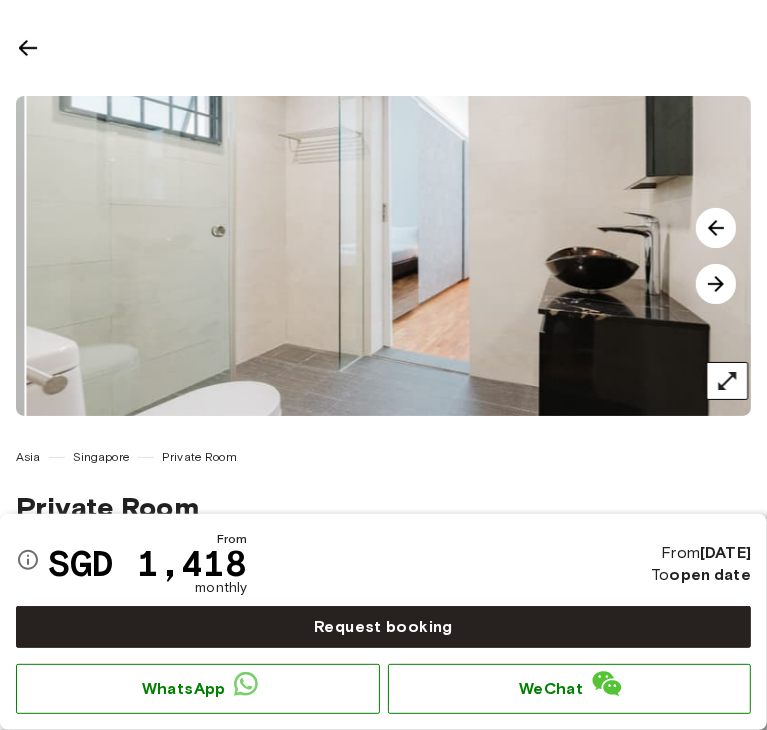 click at bounding box center [716, 284] 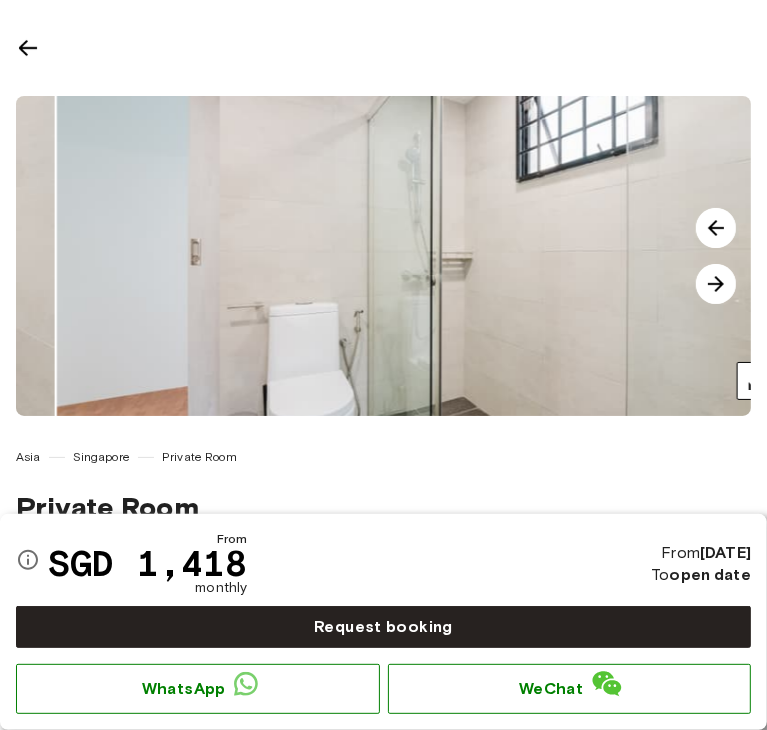 click at bounding box center [716, 284] 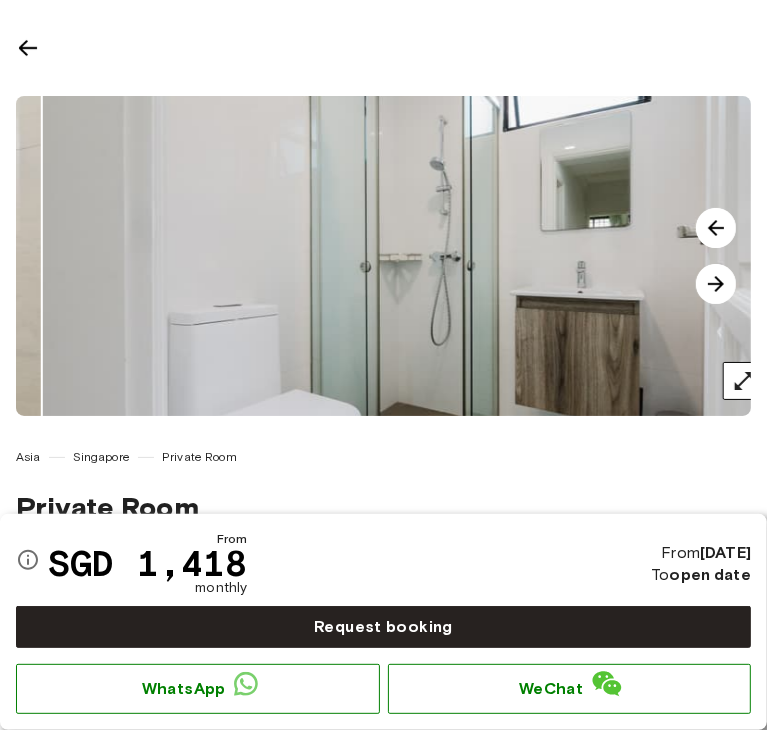 click at bounding box center [716, 284] 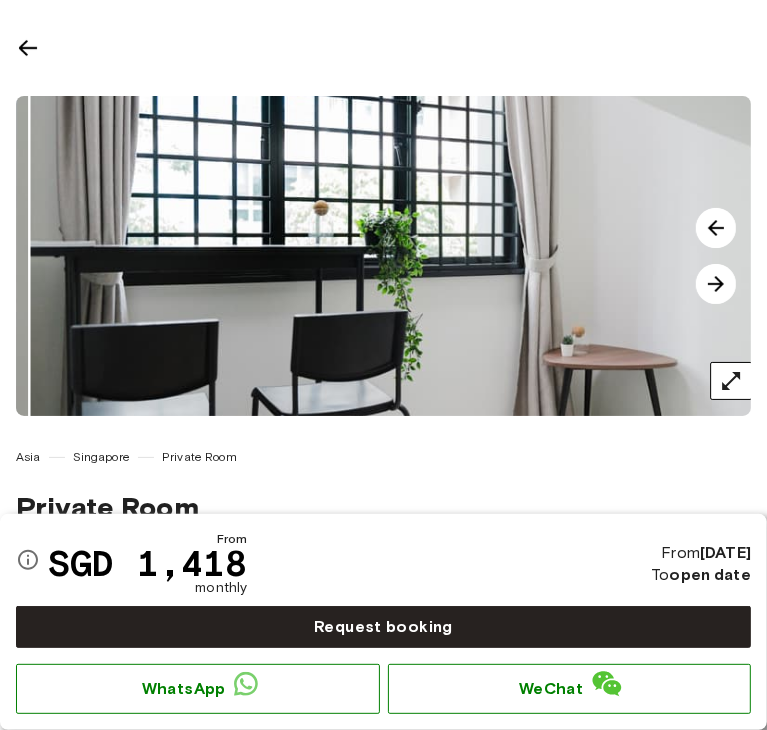 click at bounding box center (716, 284) 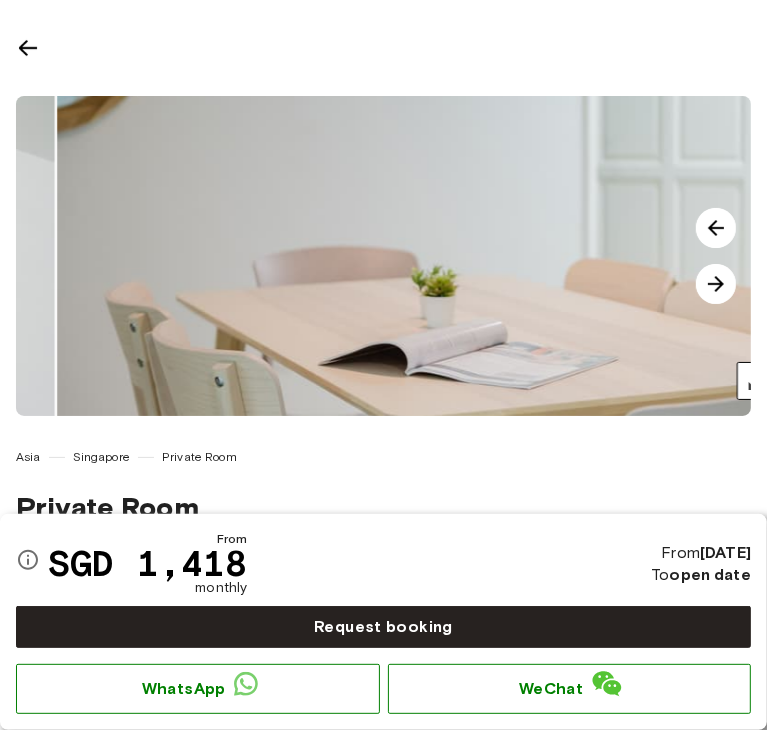 click at bounding box center (716, 284) 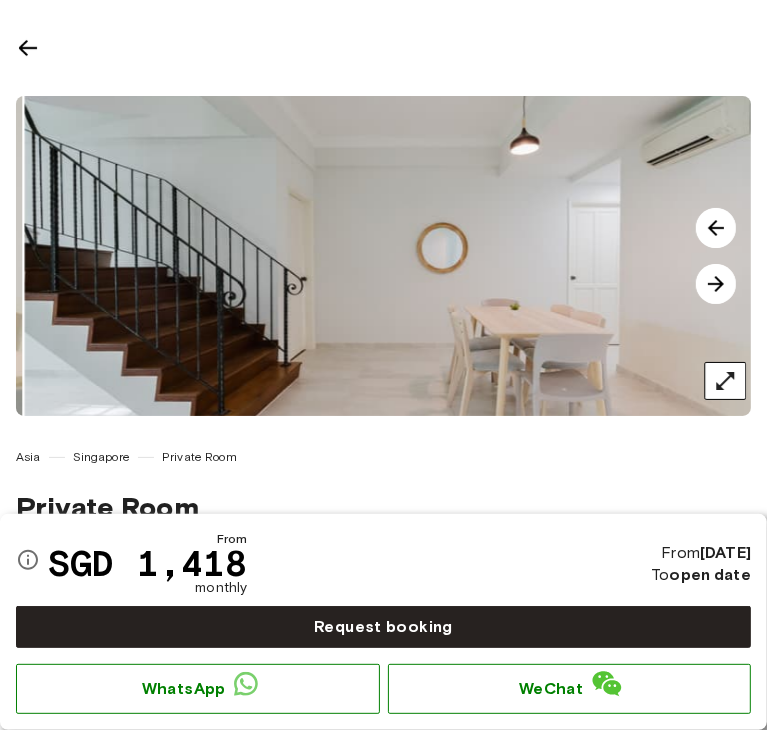 click at bounding box center (716, 284) 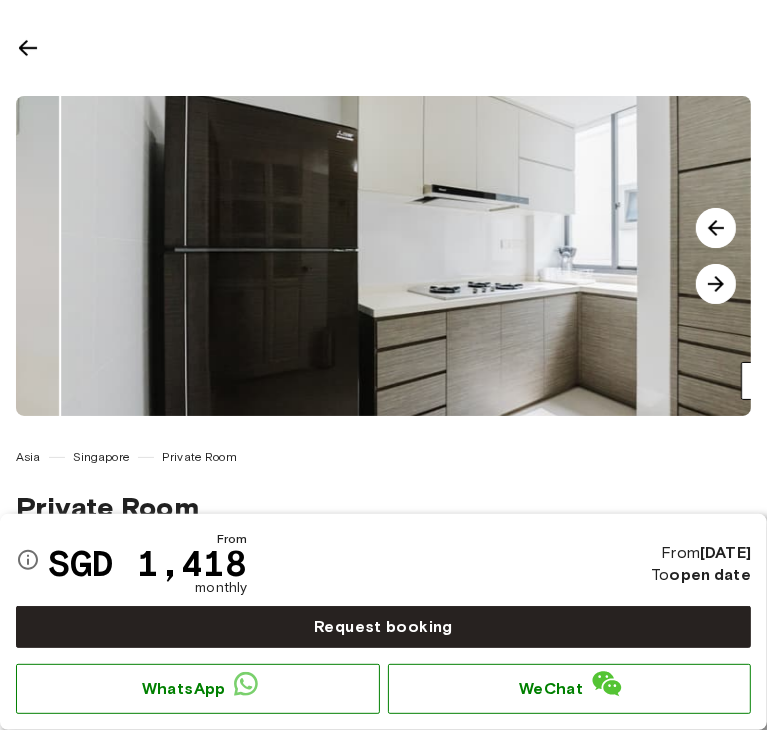 click at bounding box center (716, 284) 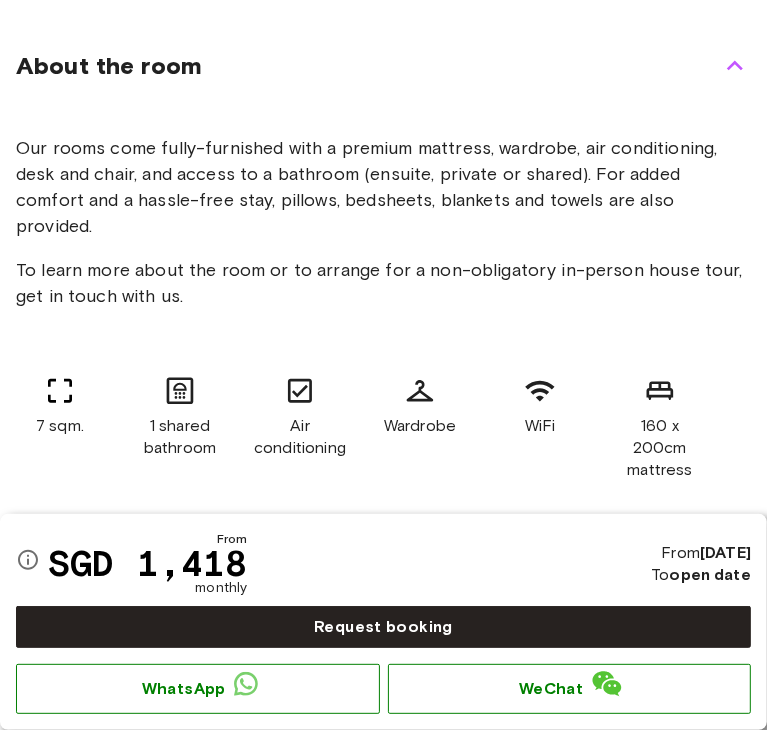 scroll, scrollTop: 600, scrollLeft: 0, axis: vertical 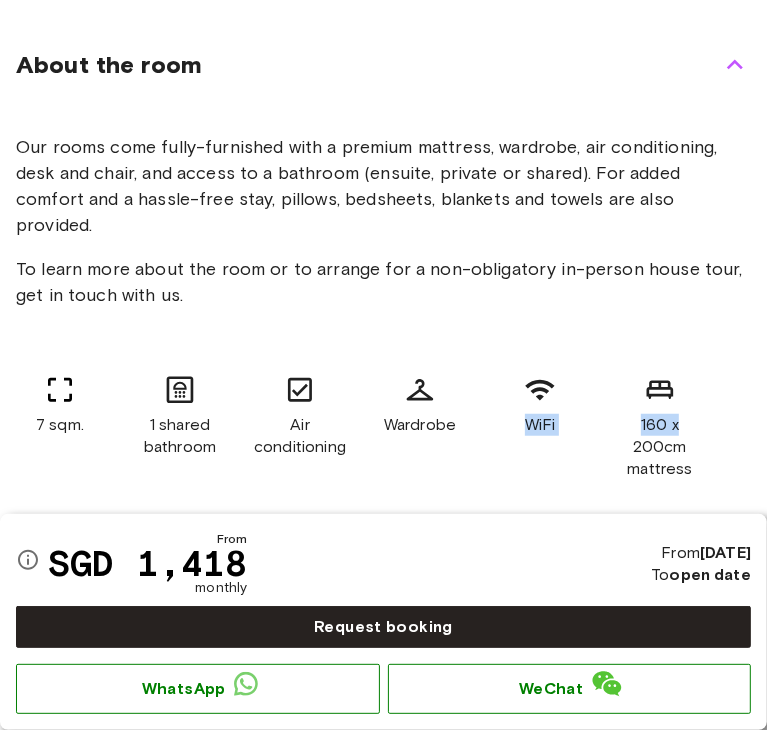 drag, startPoint x: 678, startPoint y: 393, endPoint x: 520, endPoint y: 393, distance: 158 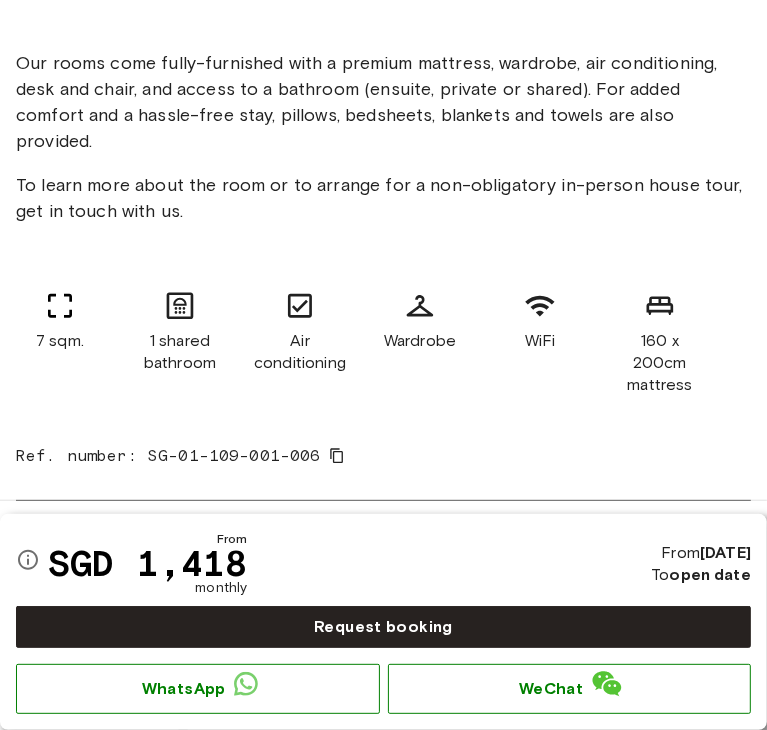 scroll, scrollTop: 800, scrollLeft: 0, axis: vertical 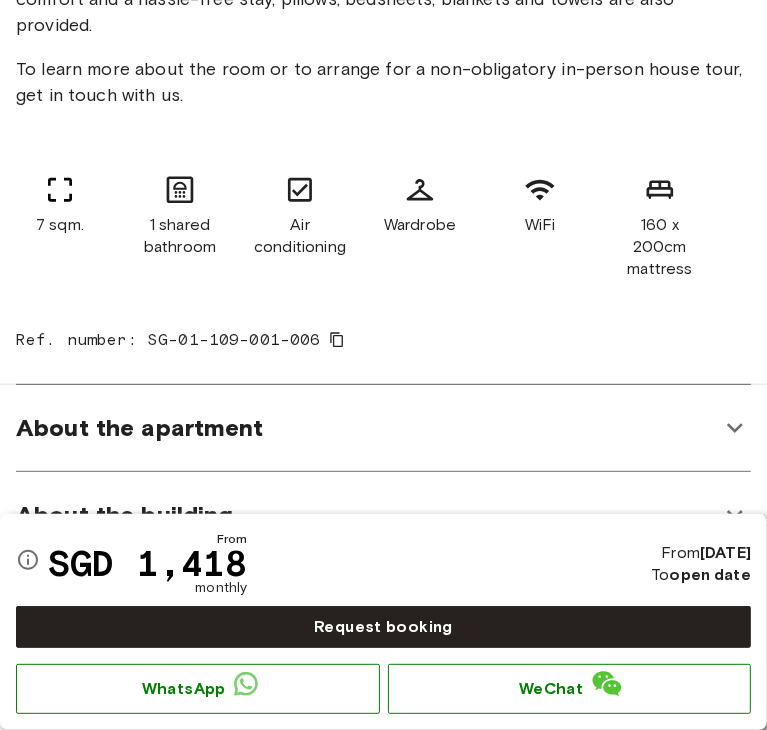 click on "About the apartment" at bounding box center [367, 428] 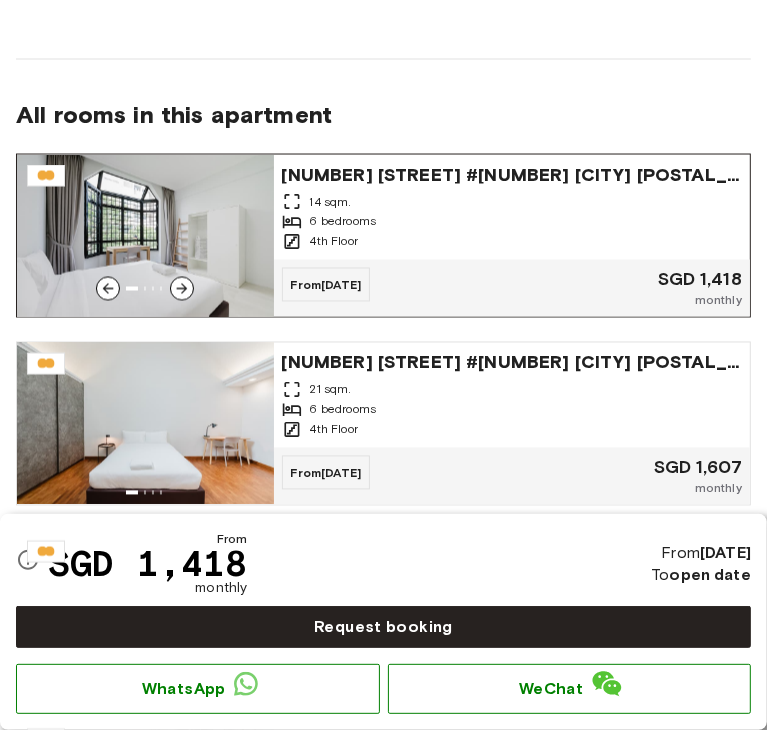 scroll, scrollTop: 1700, scrollLeft: 0, axis: vertical 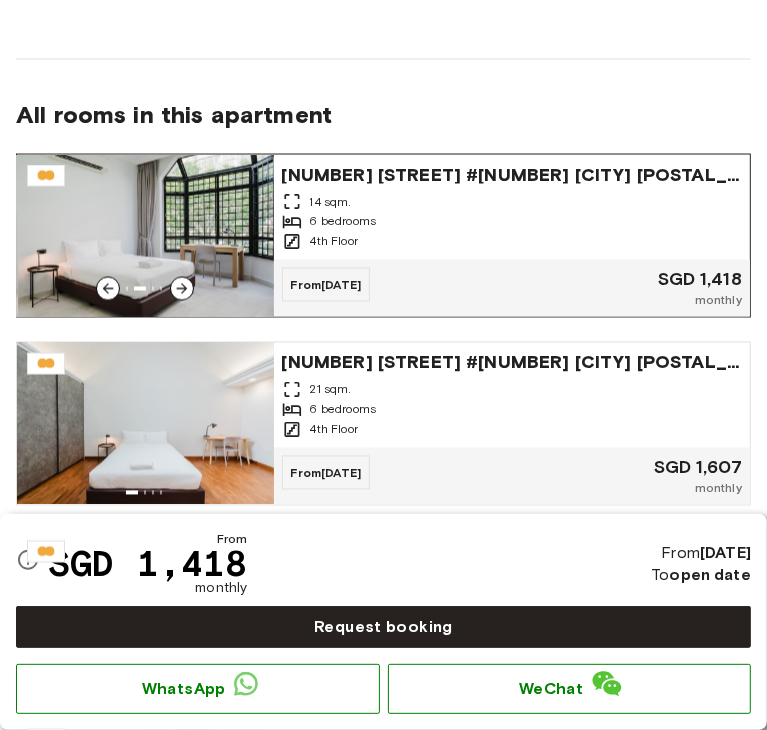 click 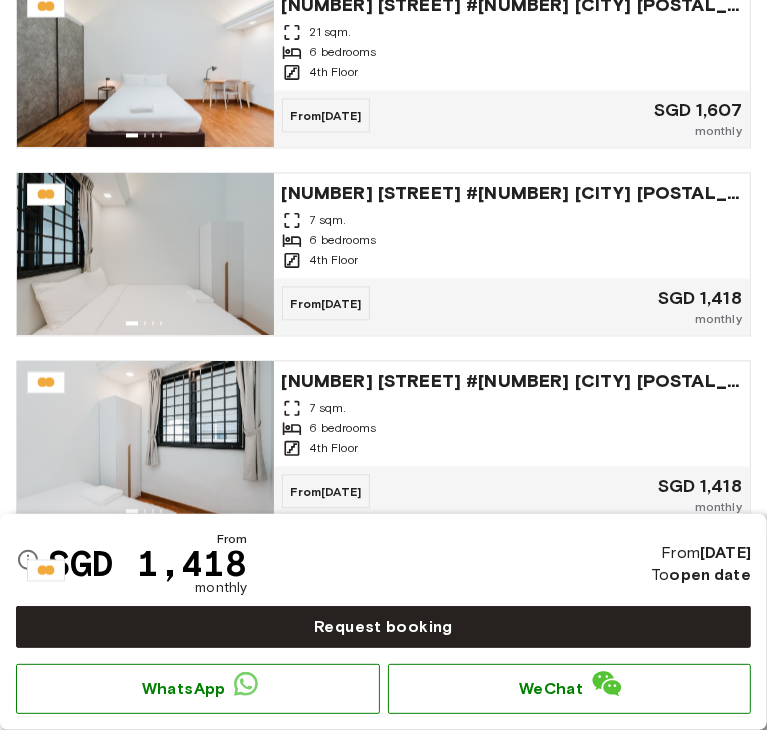 scroll, scrollTop: 2000, scrollLeft: 0, axis: vertical 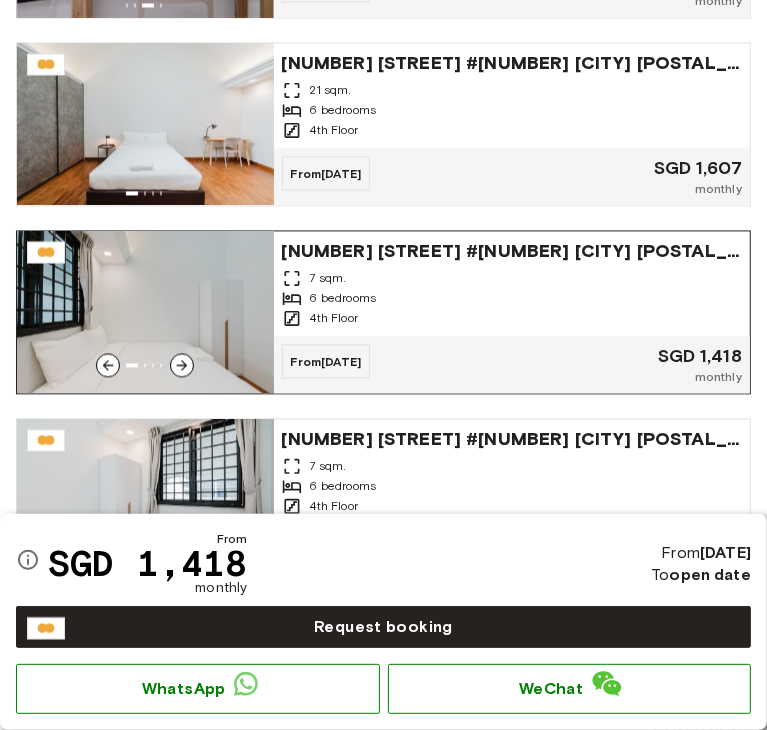 click 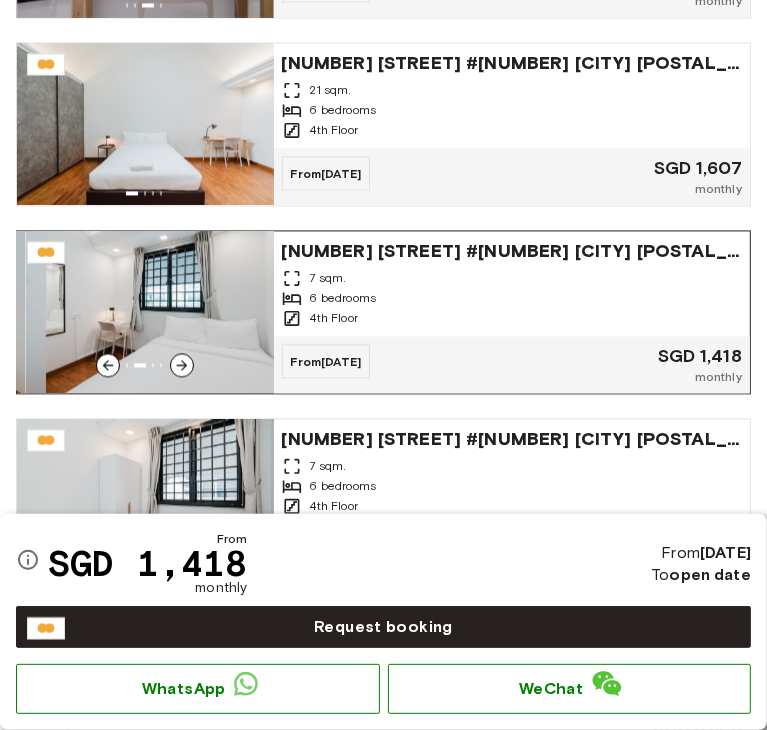click 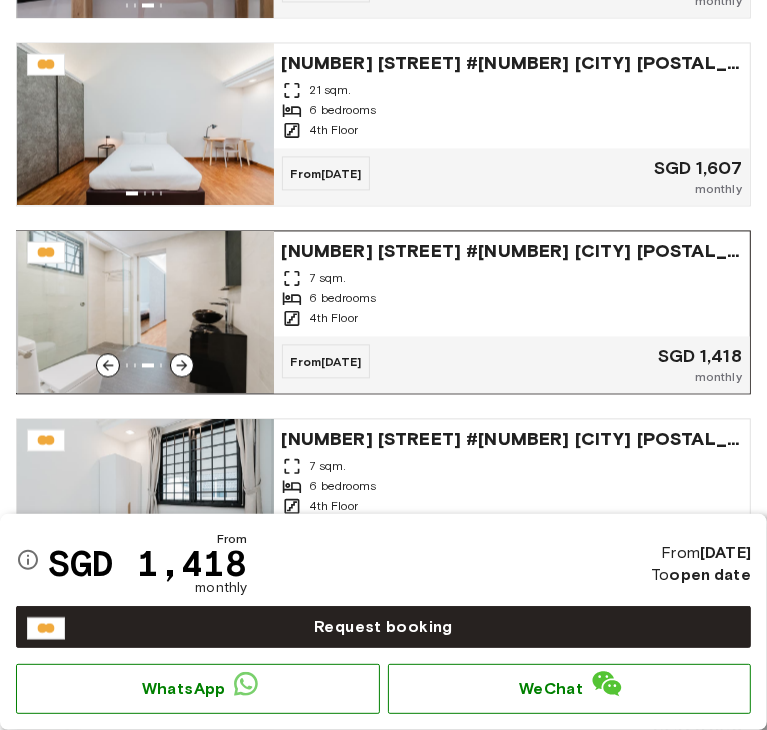 click 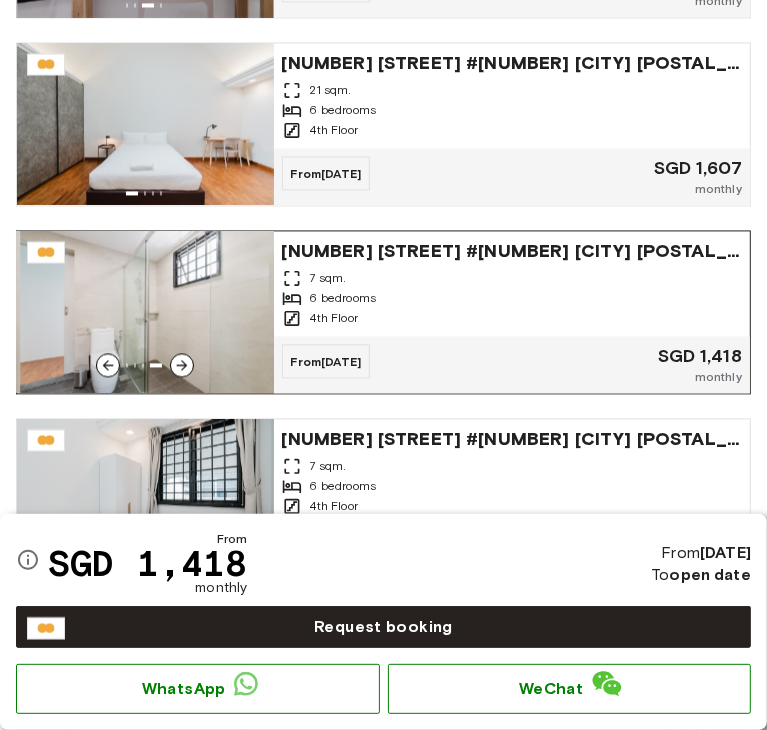 click 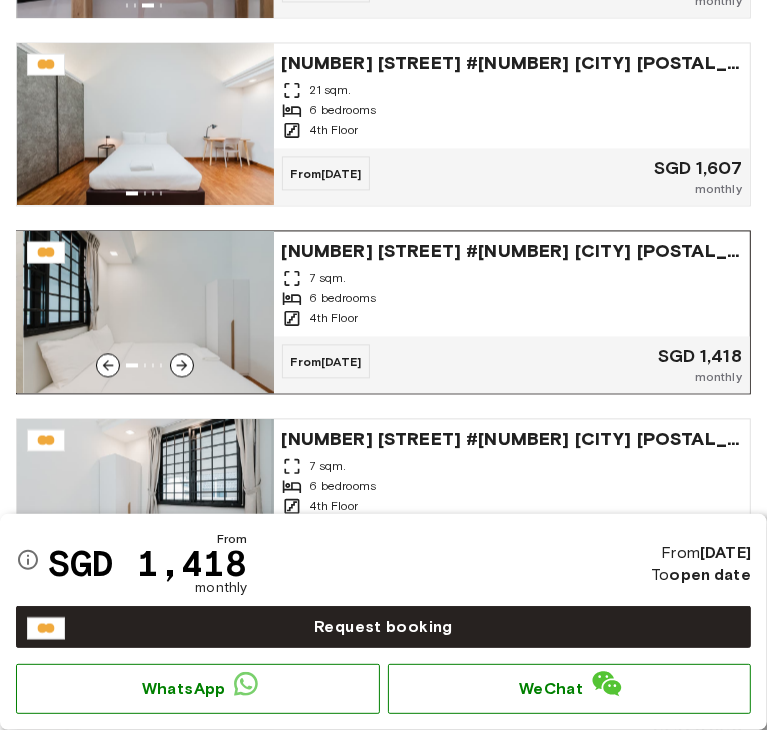 click 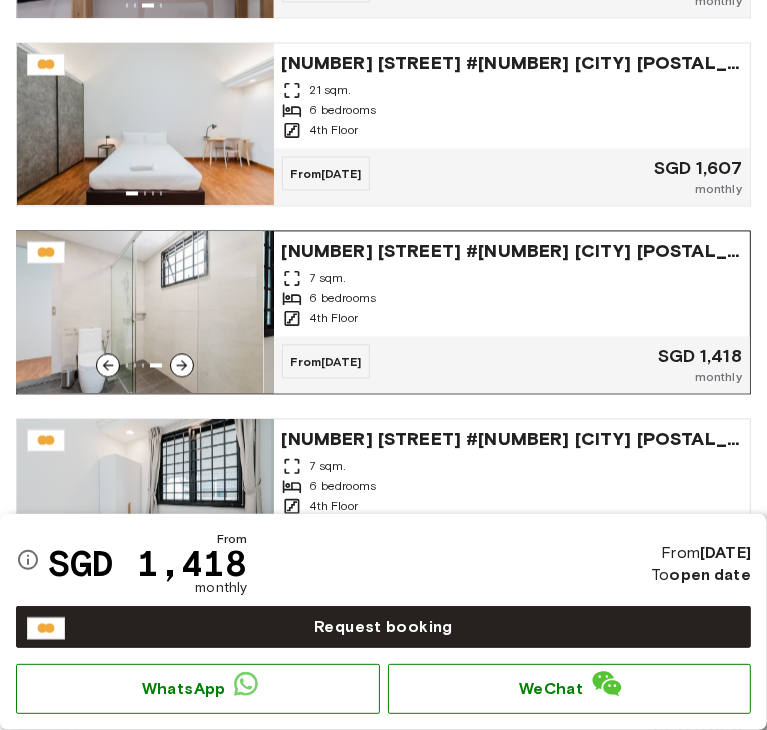 click 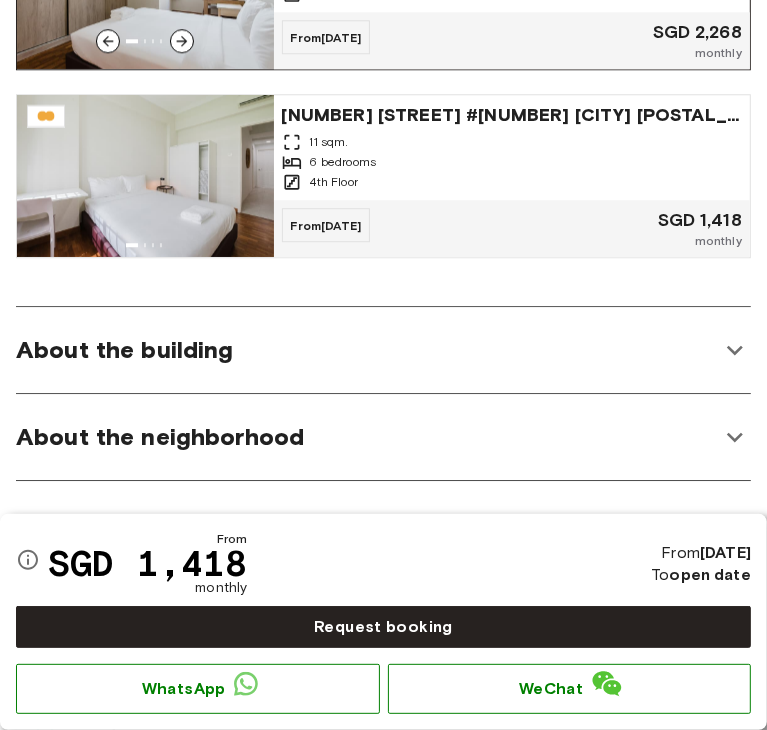 scroll, scrollTop: 2900, scrollLeft: 0, axis: vertical 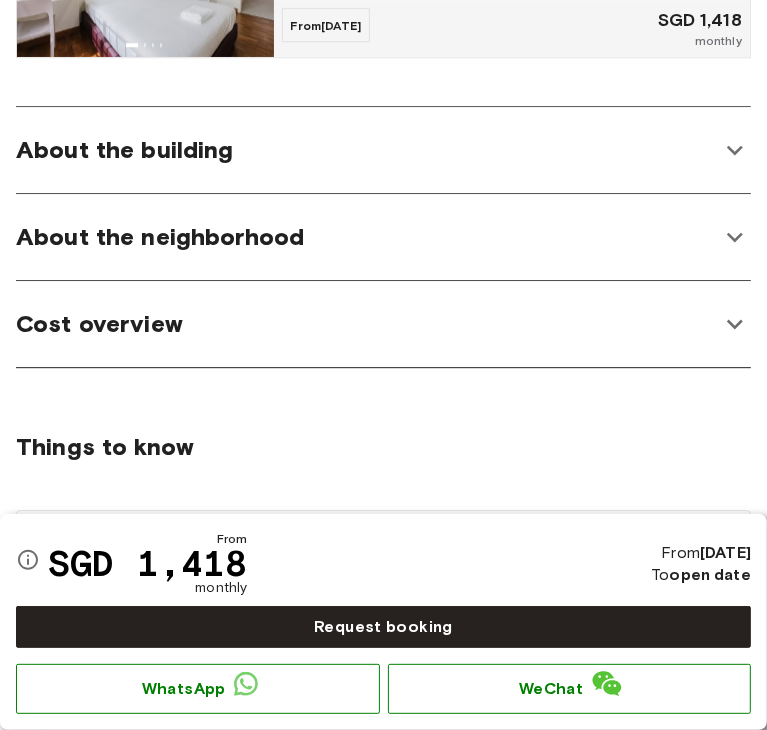 click on "About the building" at bounding box center (367, 150) 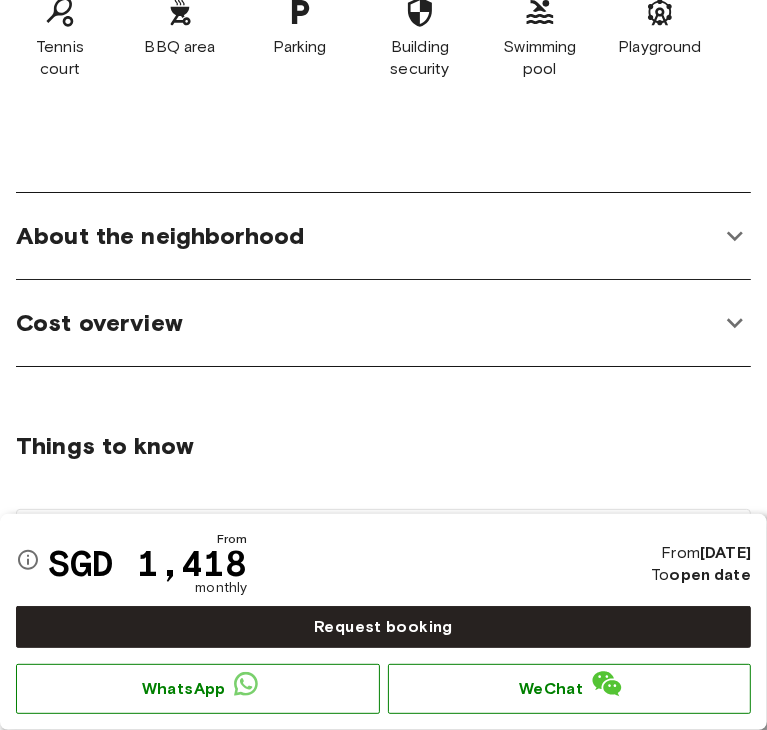 scroll, scrollTop: 3900, scrollLeft: 0, axis: vertical 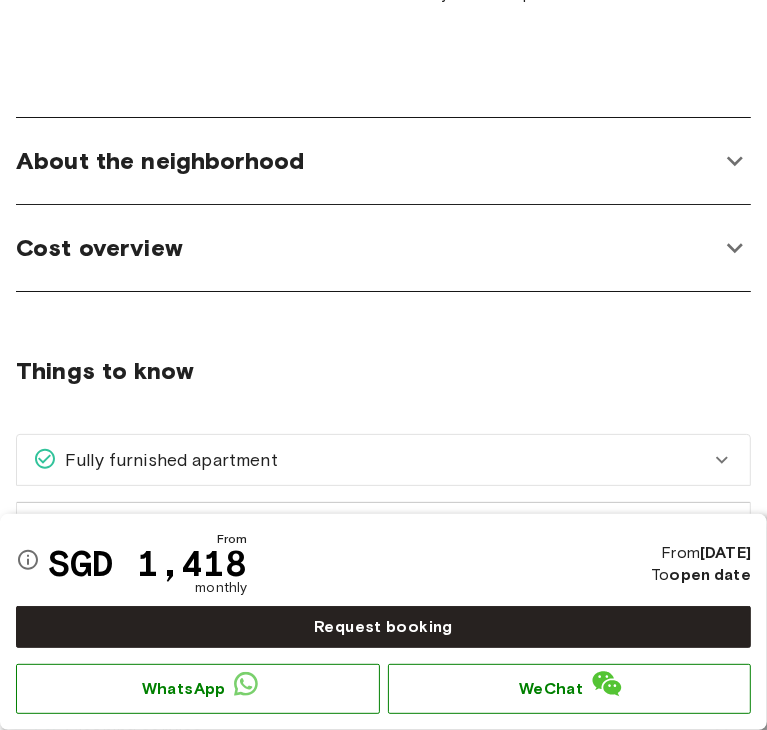 click on "Cost overview" at bounding box center [383, 248] 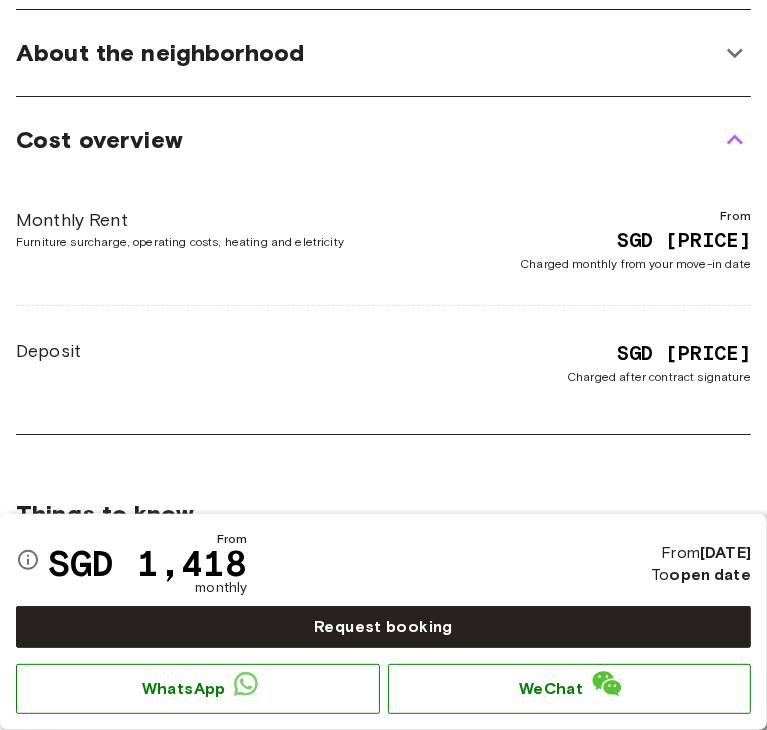 scroll, scrollTop: 4100, scrollLeft: 0, axis: vertical 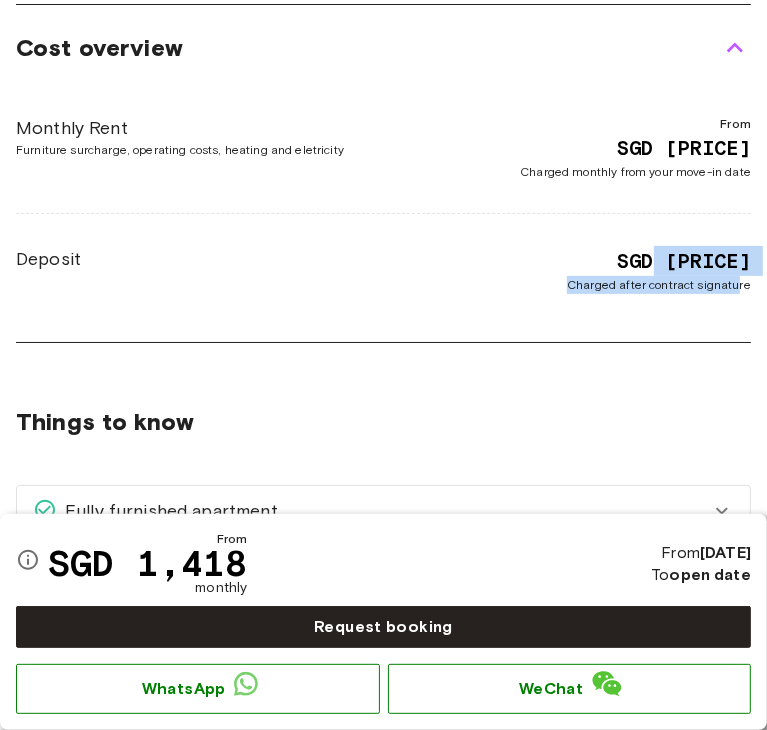 drag, startPoint x: 736, startPoint y: 250, endPoint x: 688, endPoint y: 247, distance: 48.09366 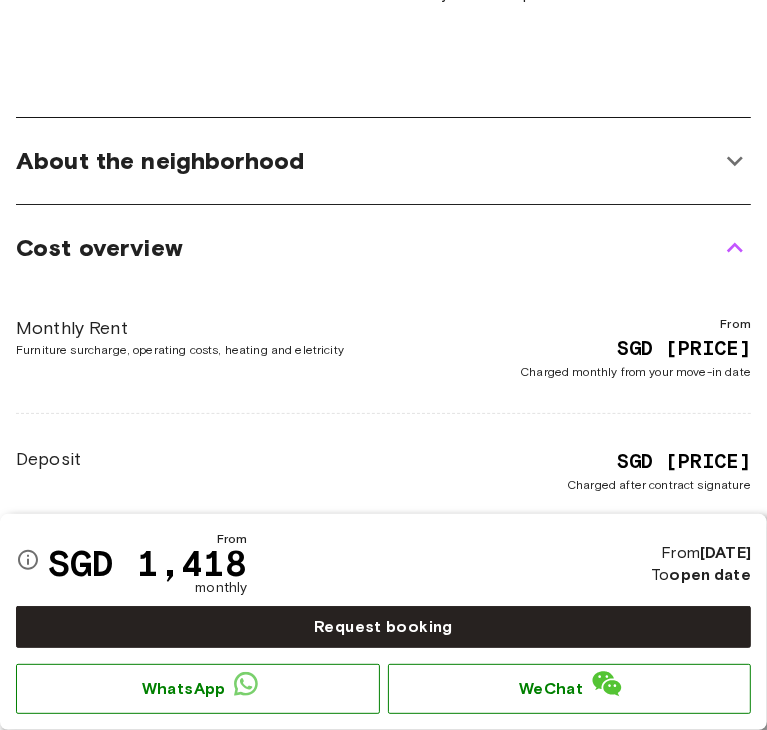 click on "From  SGD 1418 Charged monthly from your move-in date" at bounding box center [568, 348] 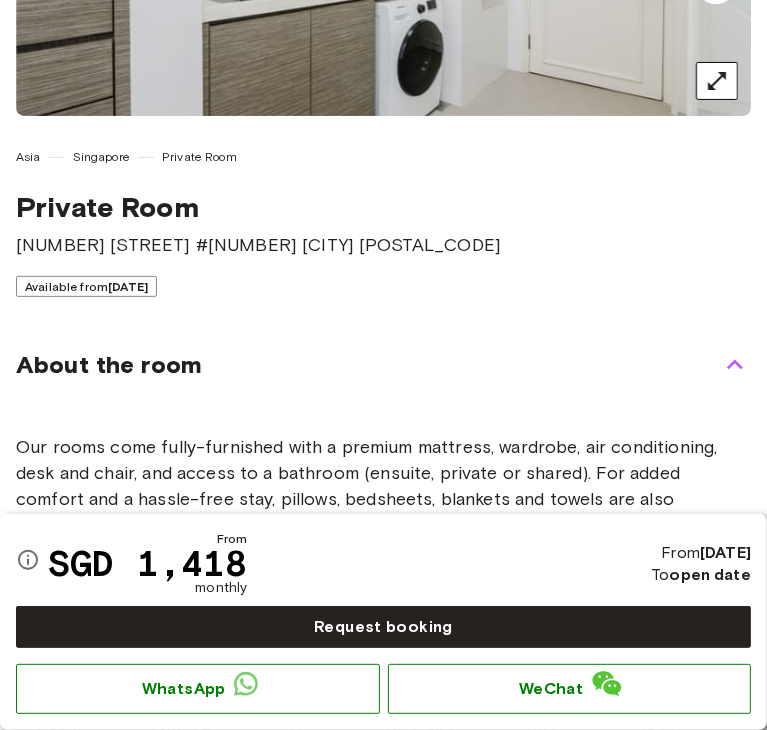 scroll, scrollTop: 0, scrollLeft: 0, axis: both 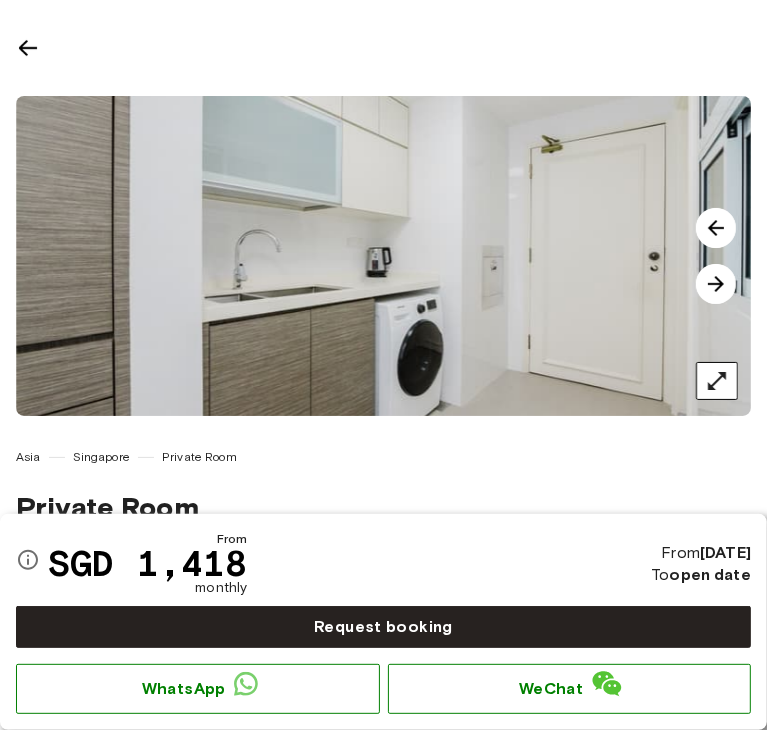 click at bounding box center [716, 284] 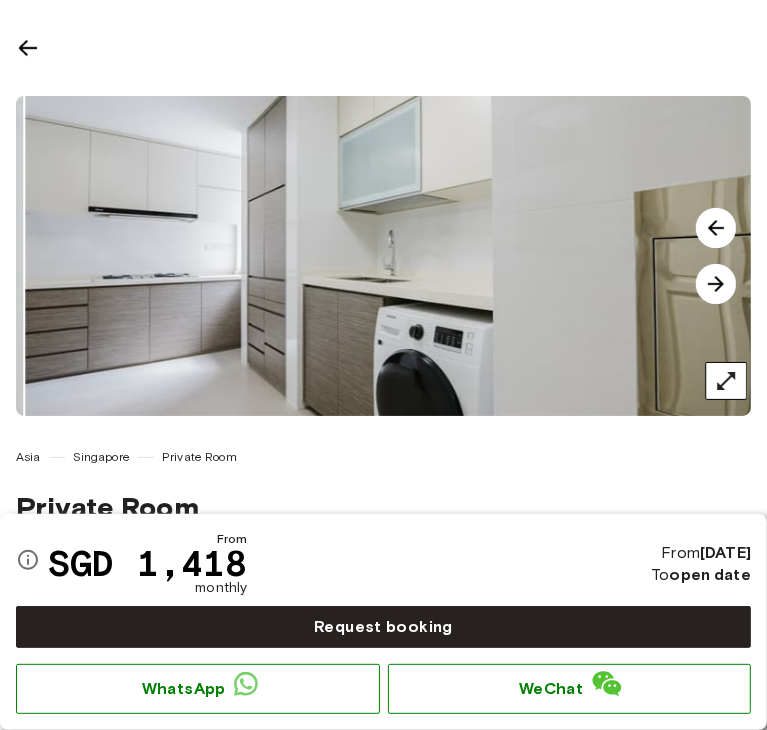 click at bounding box center (716, 284) 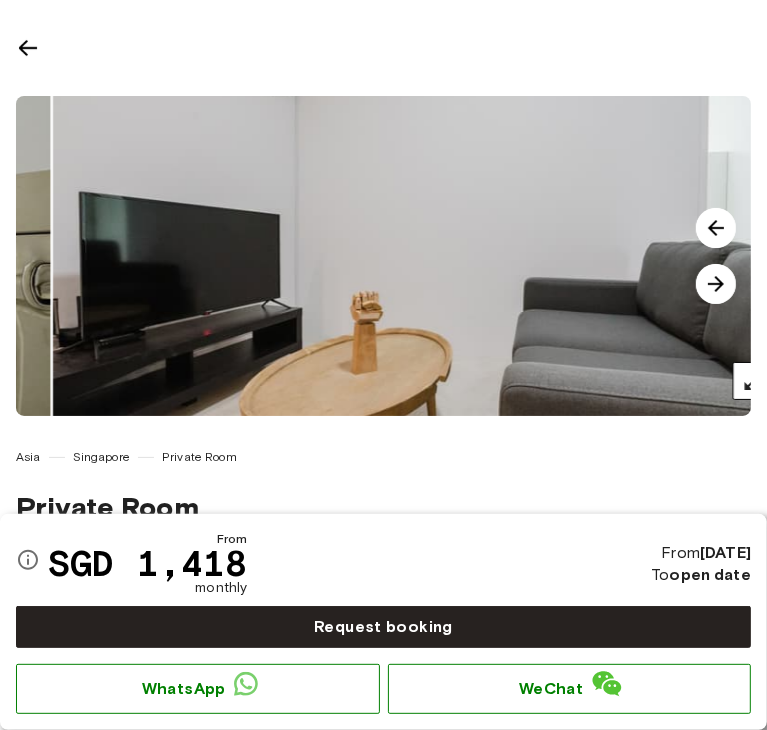 click at bounding box center (716, 284) 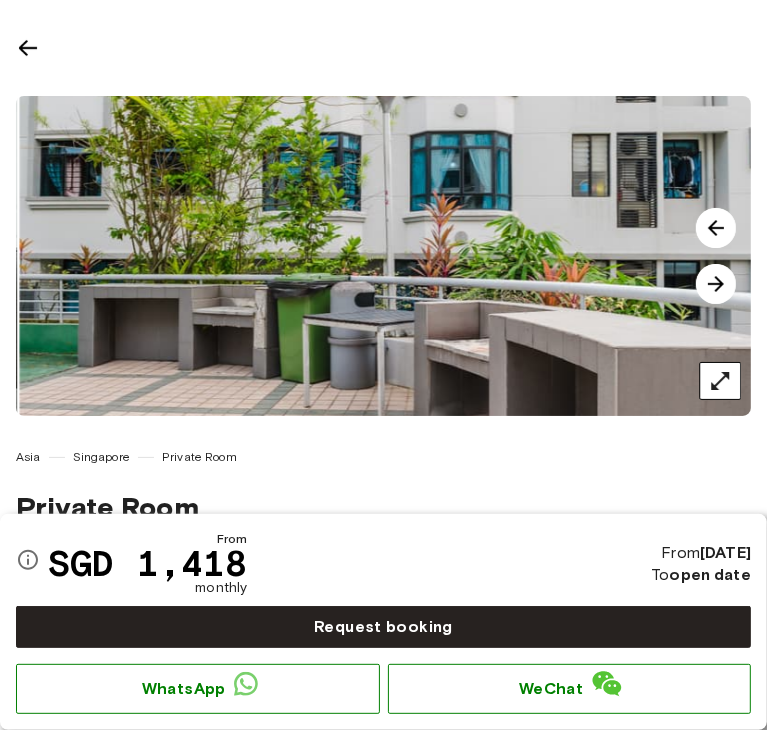 click at bounding box center (716, 284) 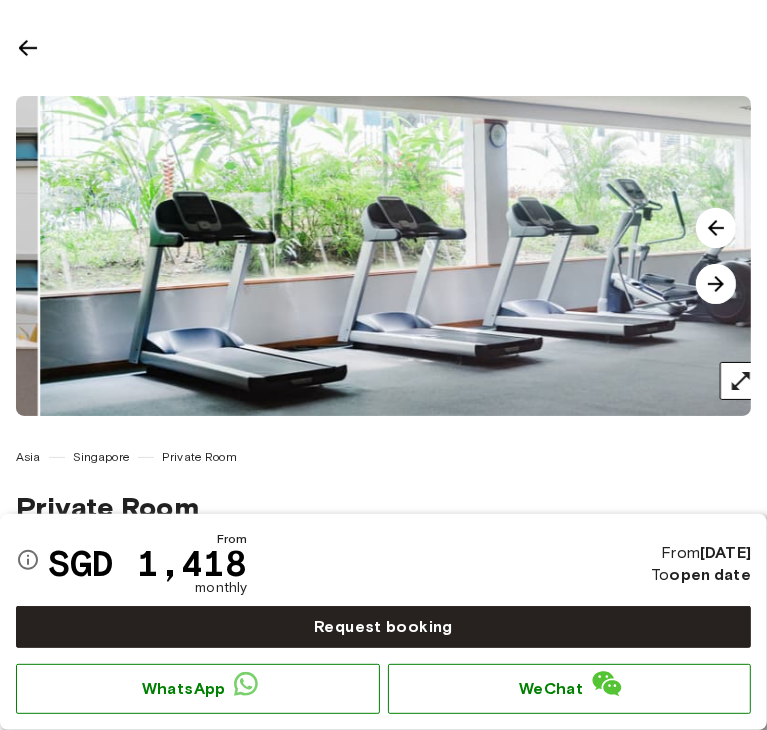 click at bounding box center [716, 284] 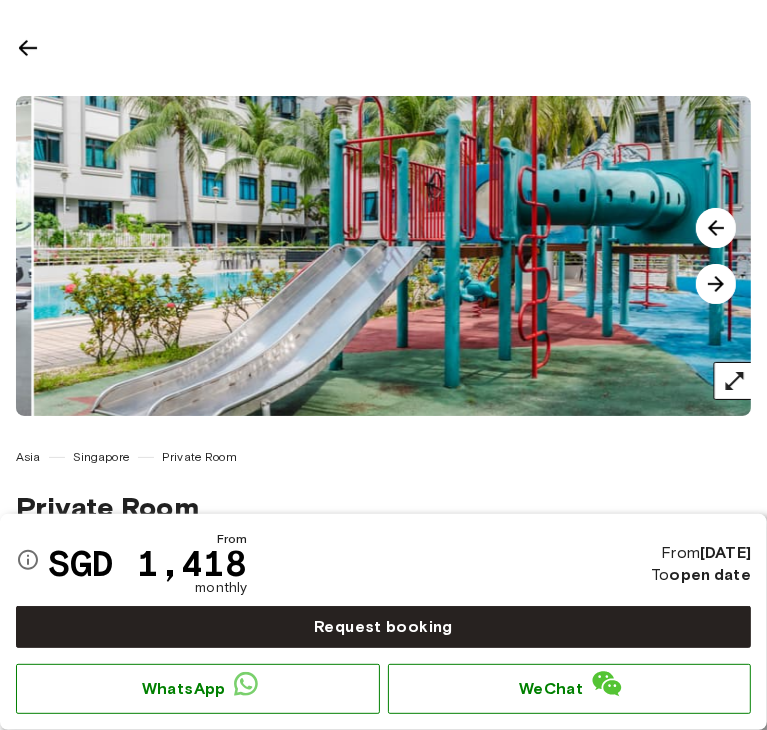click at bounding box center (716, 284) 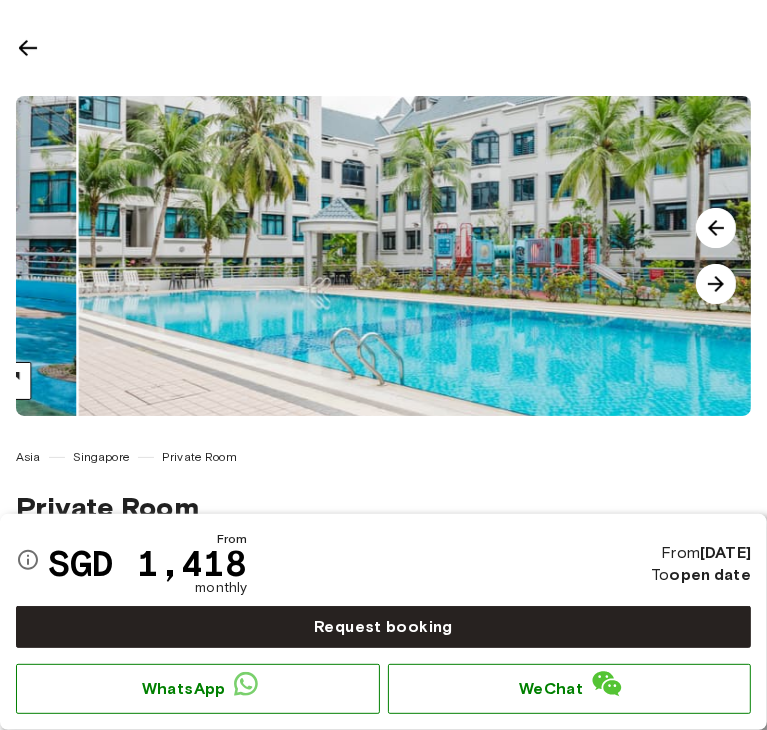 click at bounding box center [716, 284] 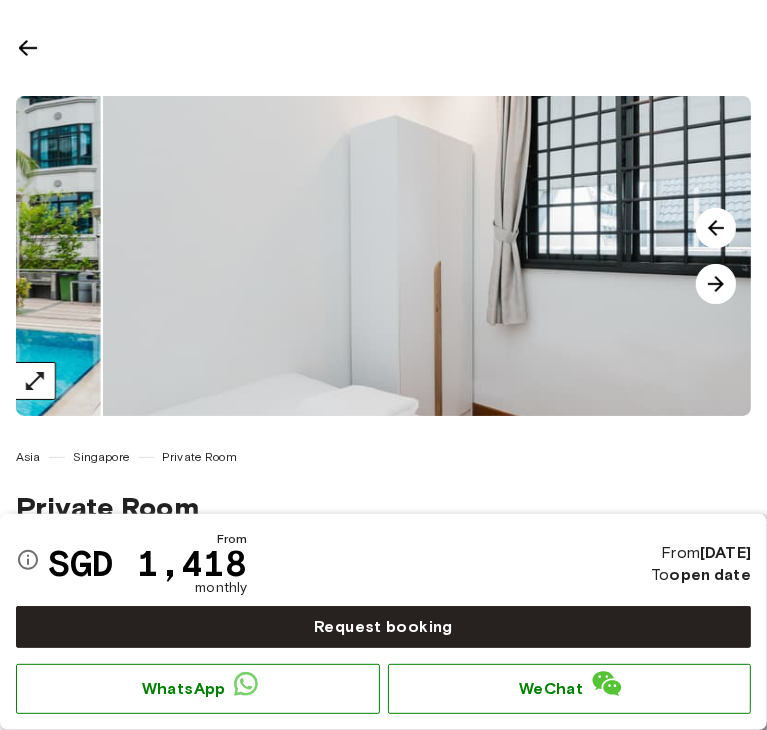 click at bounding box center (716, 284) 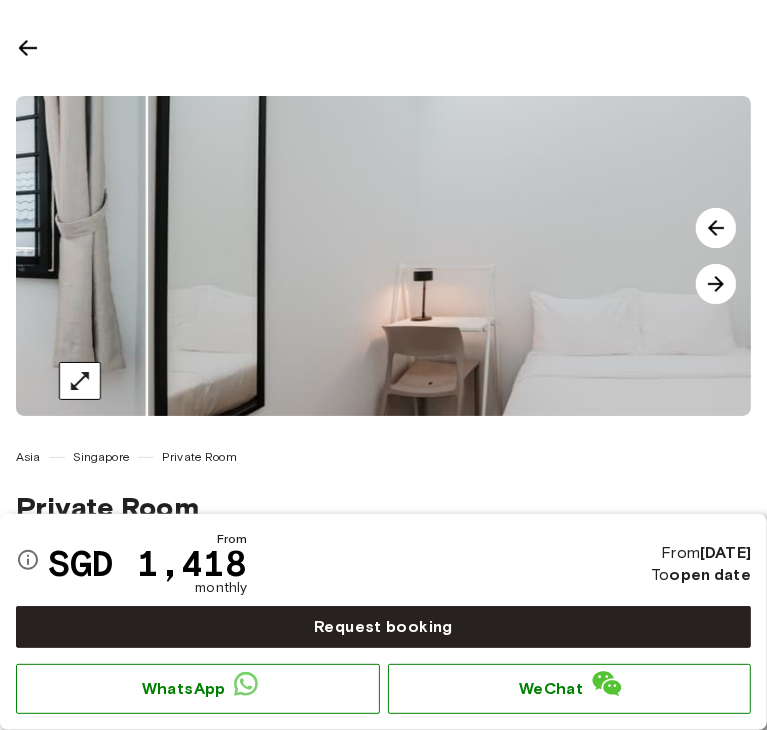 click at bounding box center [716, 284] 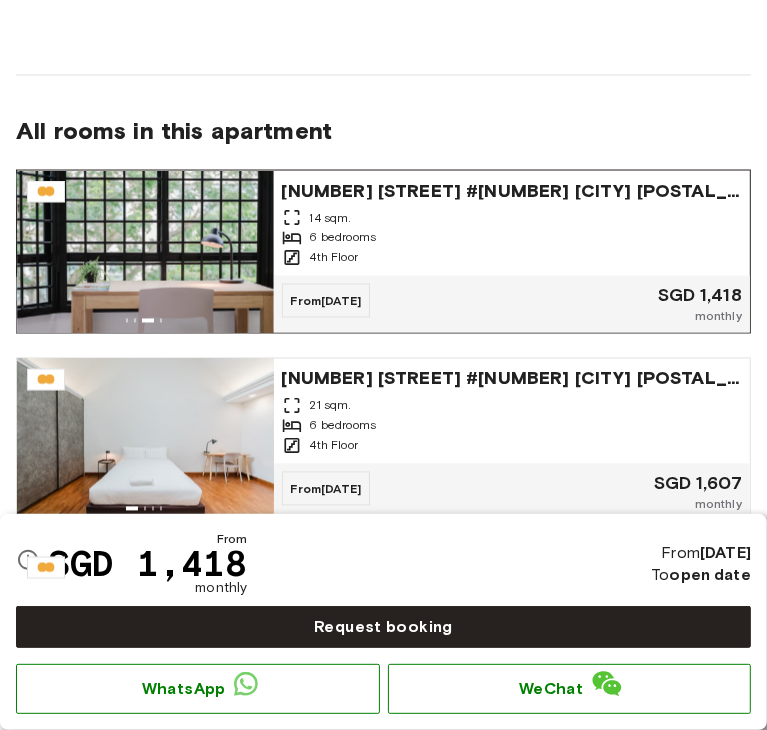 scroll, scrollTop: 1600, scrollLeft: 0, axis: vertical 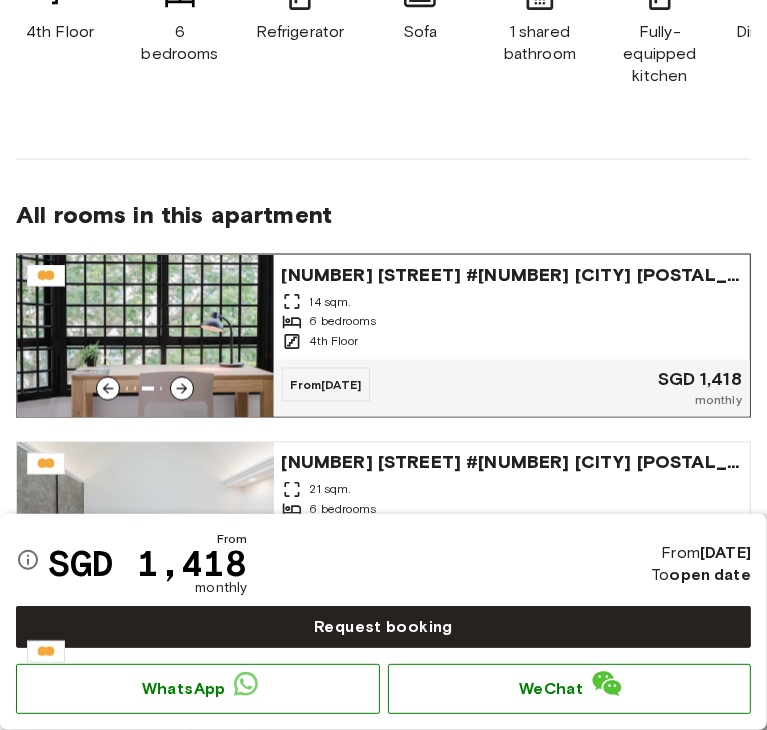 click on "14 sqm." at bounding box center [512, 302] 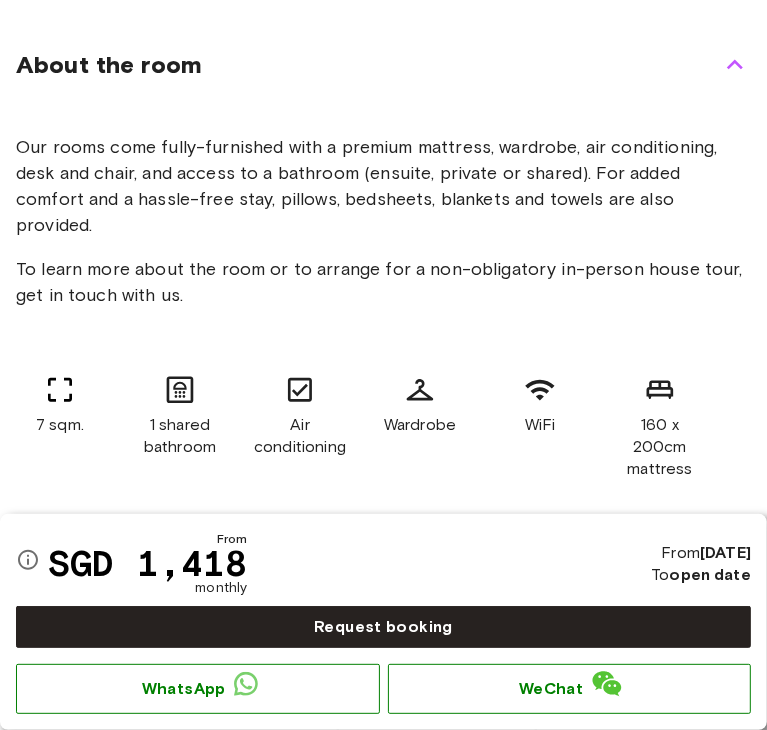 scroll, scrollTop: 0, scrollLeft: 0, axis: both 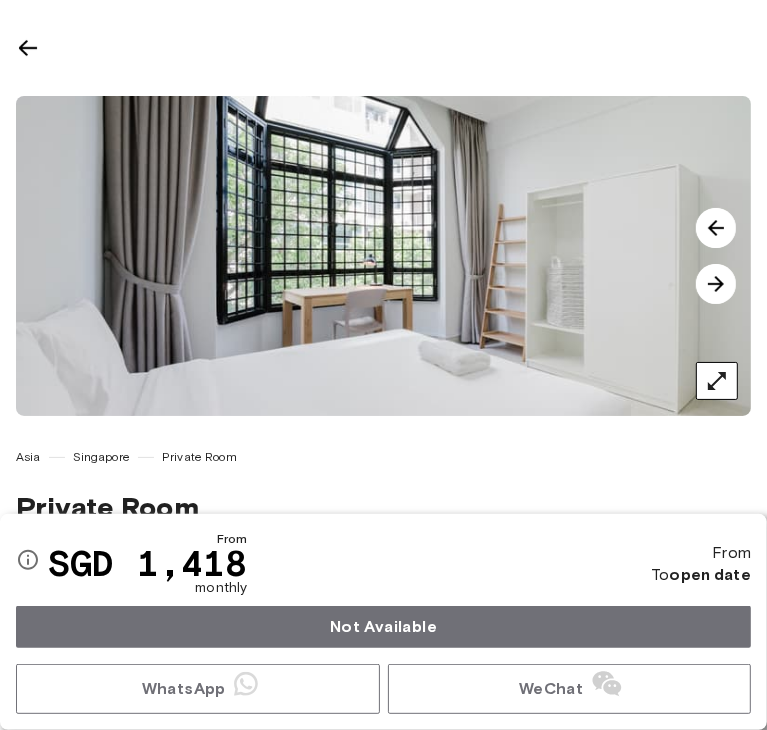 click at bounding box center (716, 284) 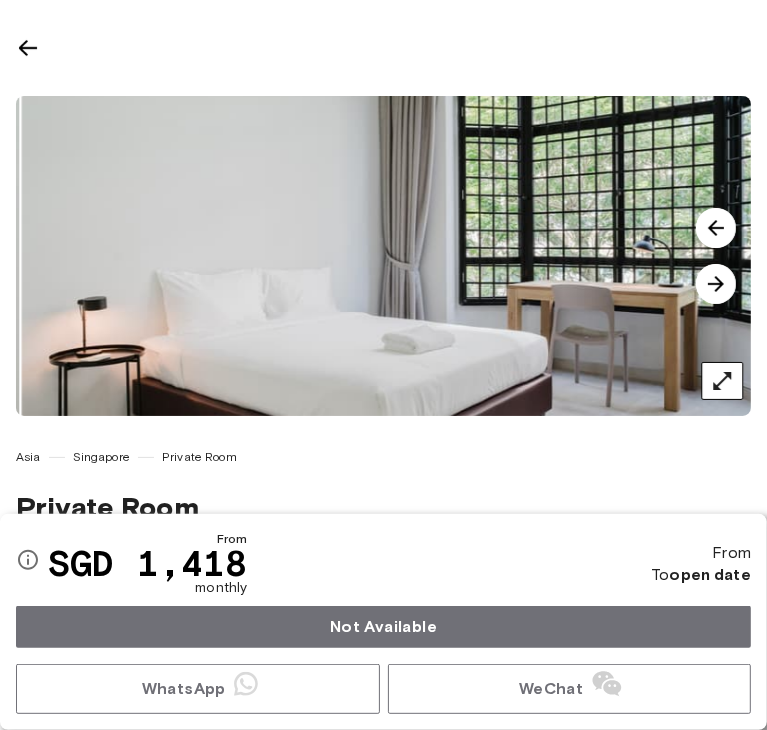 click at bounding box center [716, 284] 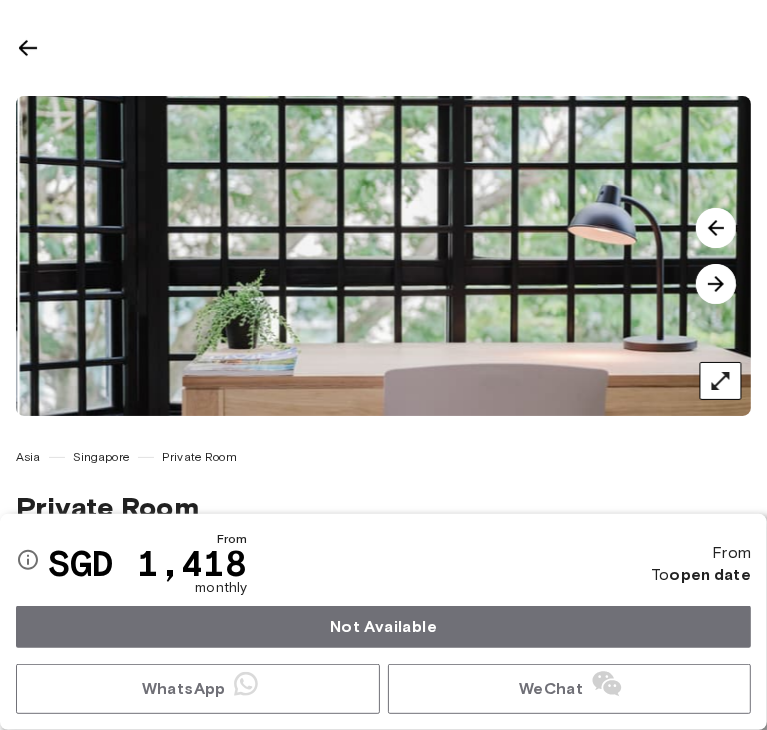 click at bounding box center [716, 284] 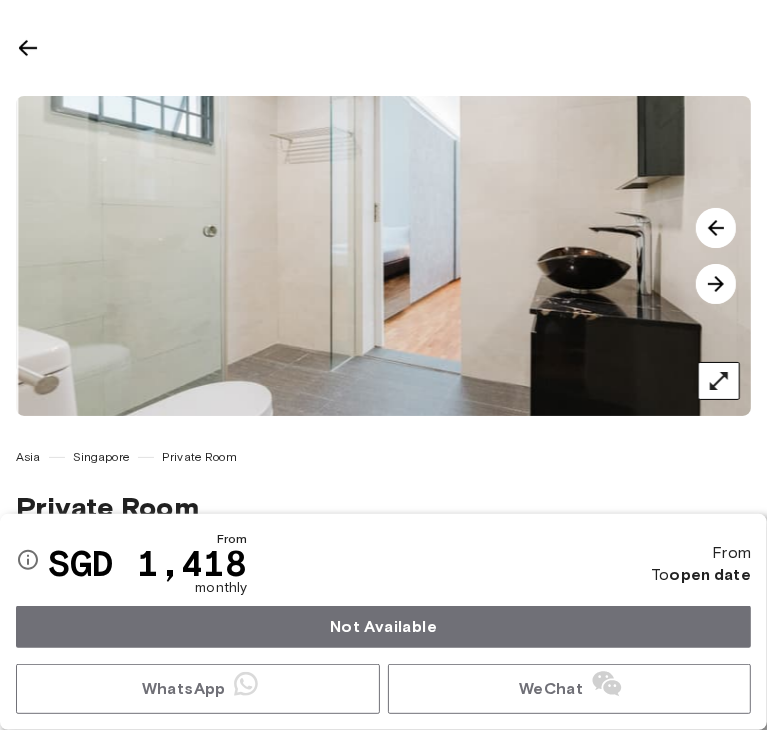click at bounding box center (716, 284) 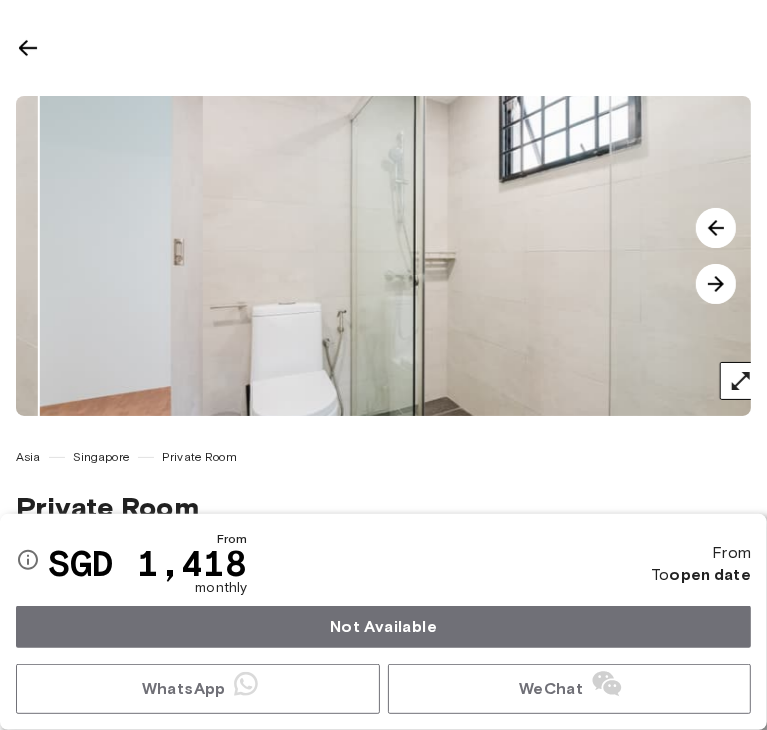 click at bounding box center [716, 284] 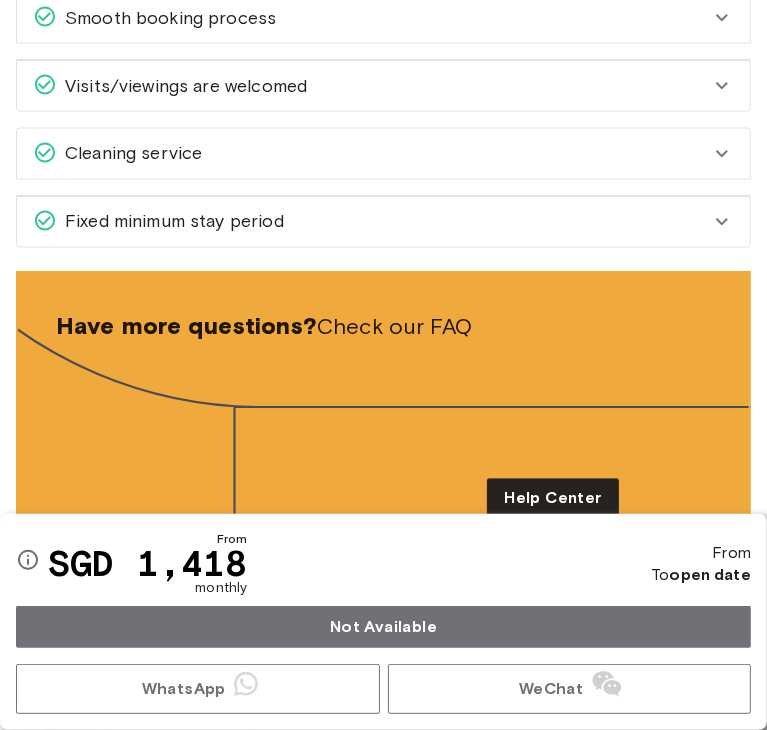 scroll, scrollTop: 1700, scrollLeft: 0, axis: vertical 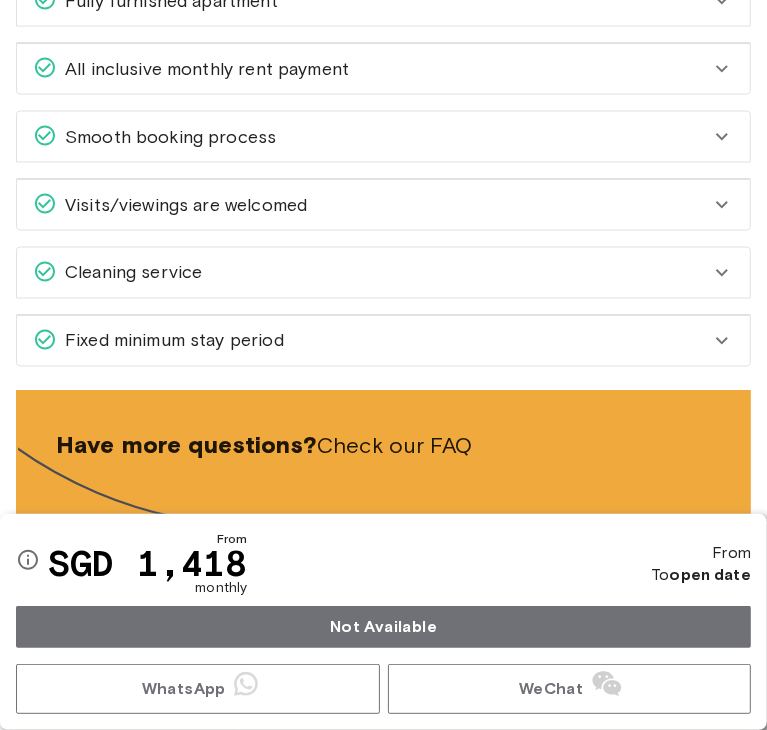 click on "Fixed minimum stay period" at bounding box center [371, 341] 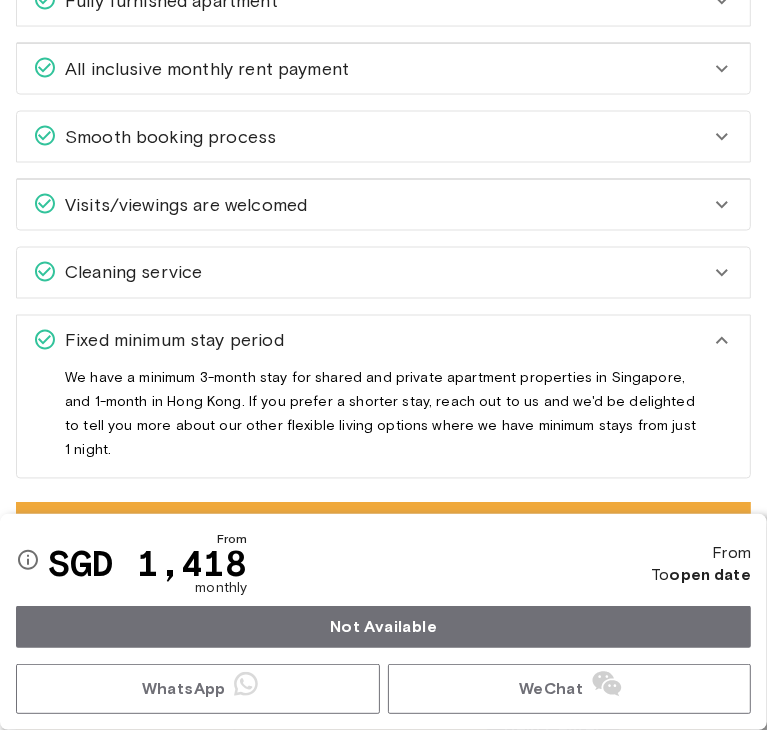 click on "Fixed minimum stay period" at bounding box center (371, 341) 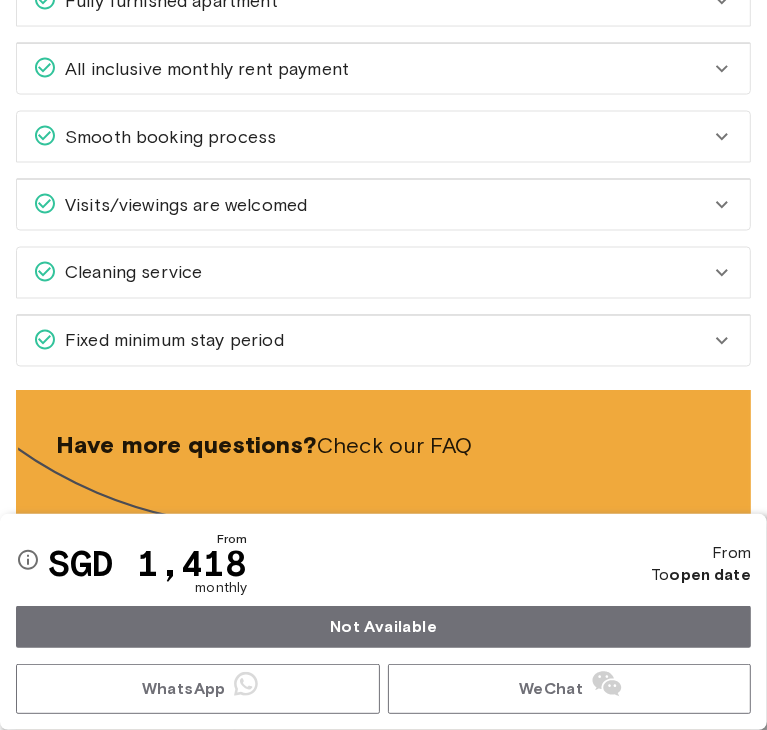 click on "Cleaning service" at bounding box center (371, 273) 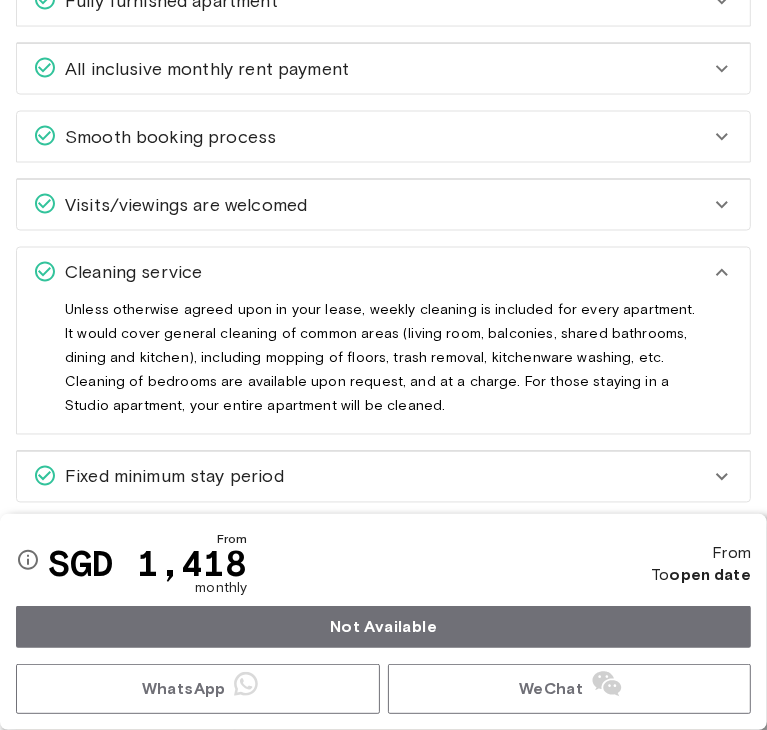 click on "Cleaning service" at bounding box center (371, 273) 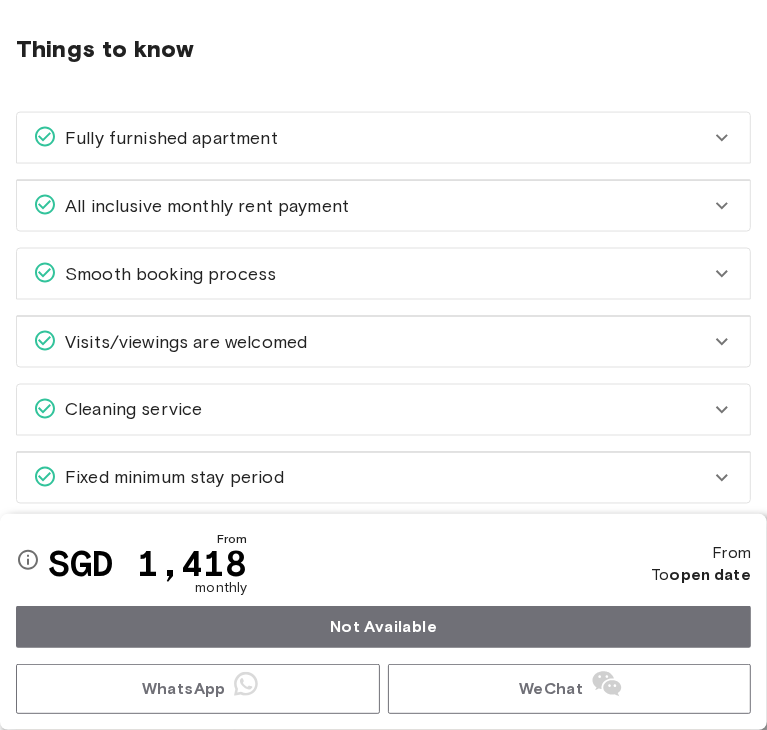 scroll, scrollTop: 1400, scrollLeft: 0, axis: vertical 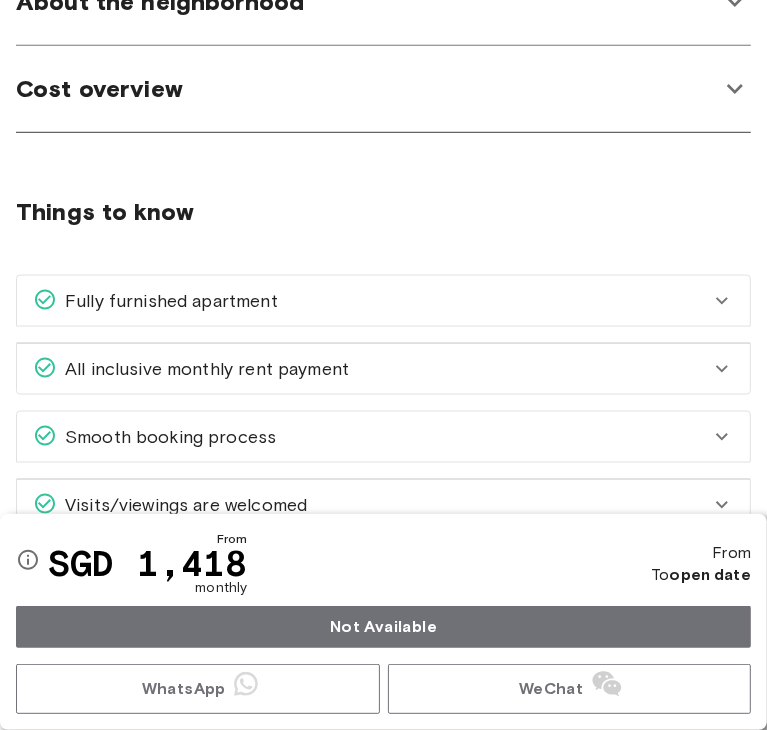 click on "Visits/viewings are welcomed" at bounding box center [383, 505] 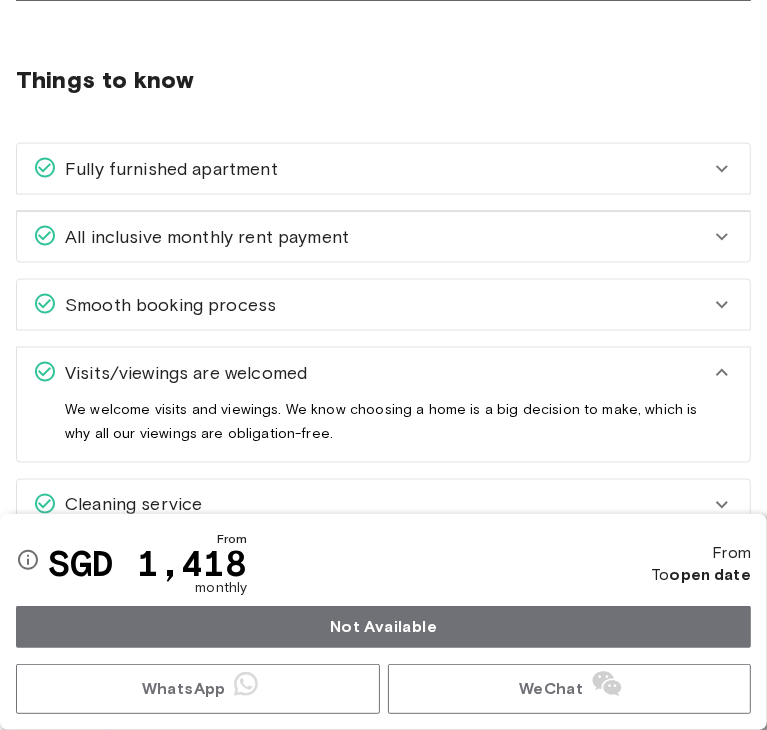 scroll, scrollTop: 1600, scrollLeft: 0, axis: vertical 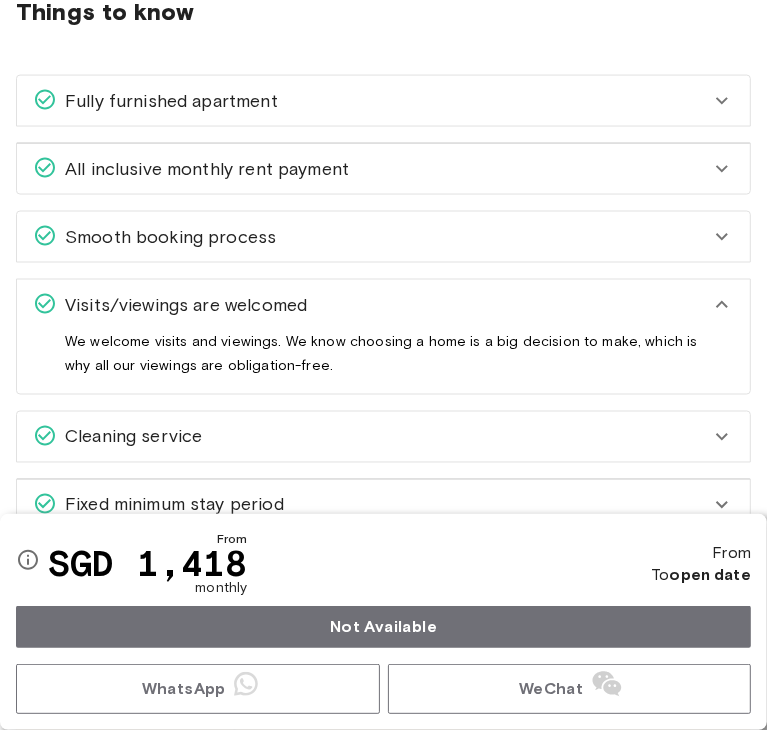 click on "Smooth booking process With Habyt you can count on a hassle free booking process. After sending your application, our team will reach out to you providing all the support needed. You will then be able to sign all contracts and set your payment method fully online through your personal Habyt profile. Visits/viewings are welcomed We welcome visits and viewings. We know choosing a home is a big decision to make, which is why all our viewings are obligation-free." at bounding box center (367, 295) 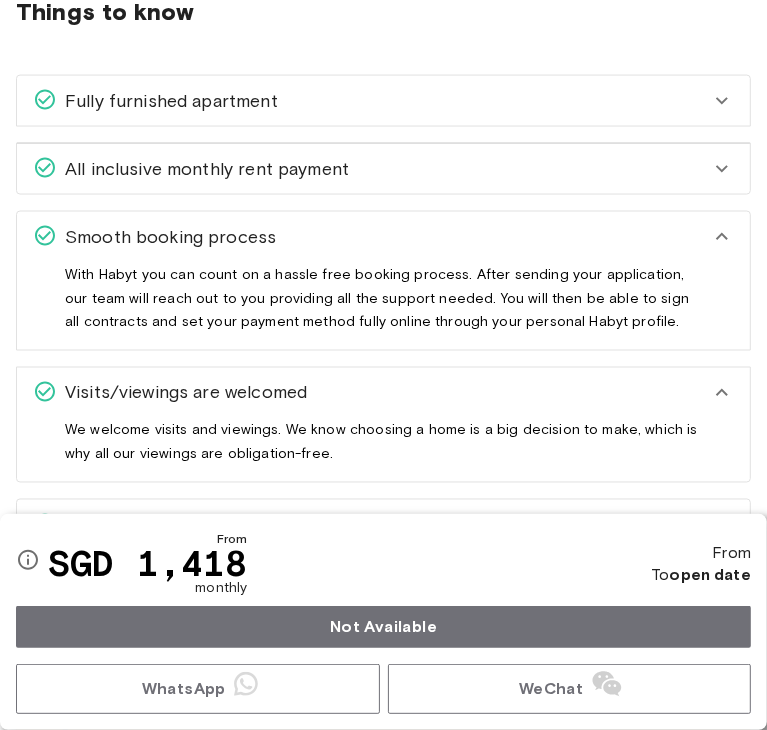 click on "All inclusive monthly rent payment" at bounding box center (371, 169) 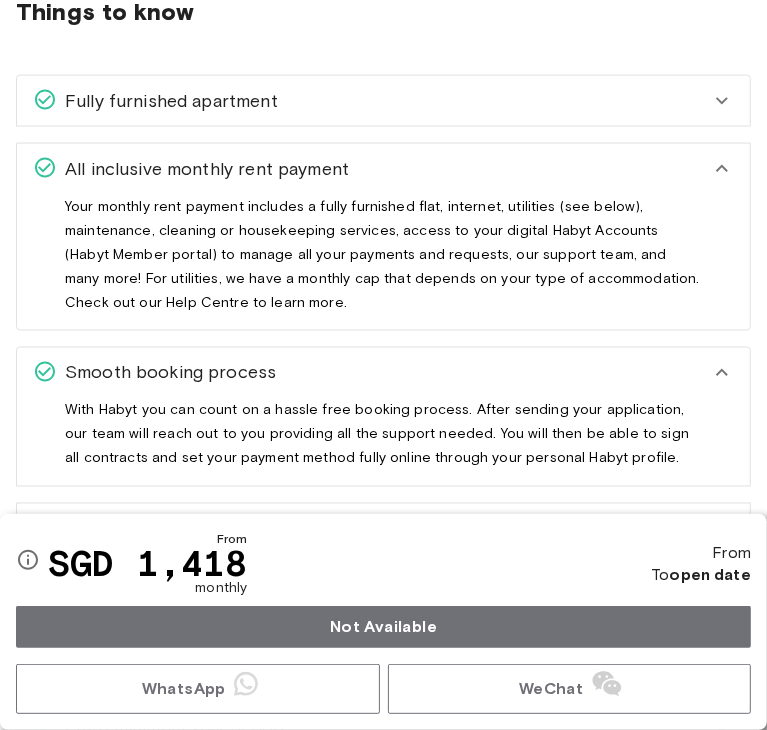click on "Fully furnished apartment Your apartment comes fully furnished with a bed, access to a bathroom, basic appliances, aircon, a refrigerator, wardrobe, a communal/dining/living area, and access to a washer-dryer. Certain rooms or apartments may also come with extra amenities like access to a pool/gym, a desk & chair, or a balcony. All inclusive monthly rent payment Your monthly rent payment includes a fully furnished flat, internet, utilities (see below), maintenance, cleaning or housekeeping services, access to your digital Habyt Accounts (Habyt Member portal) to manage all your payments and requests, our support team, and many more! For utilities, we have a monthly cap that depends on your type of accommodation. Check out our Help Centre to learn more." at bounding box center [383, 203] 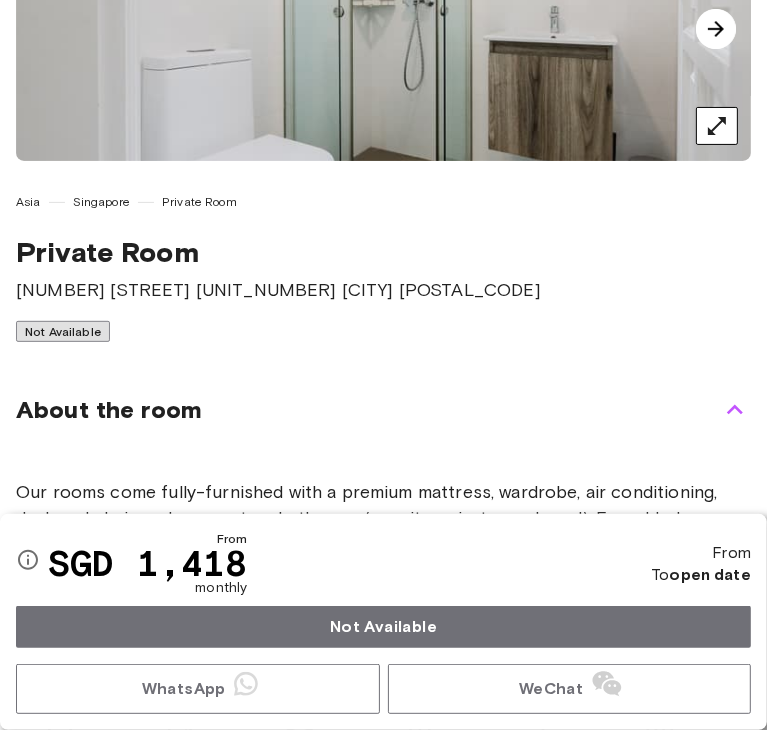 scroll, scrollTop: 0, scrollLeft: 0, axis: both 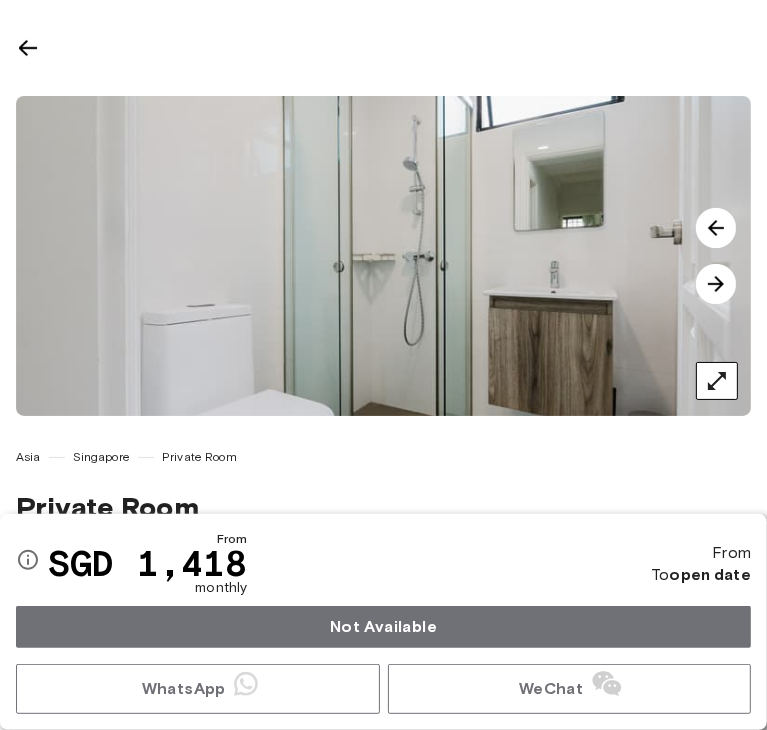 click at bounding box center (28, 48) 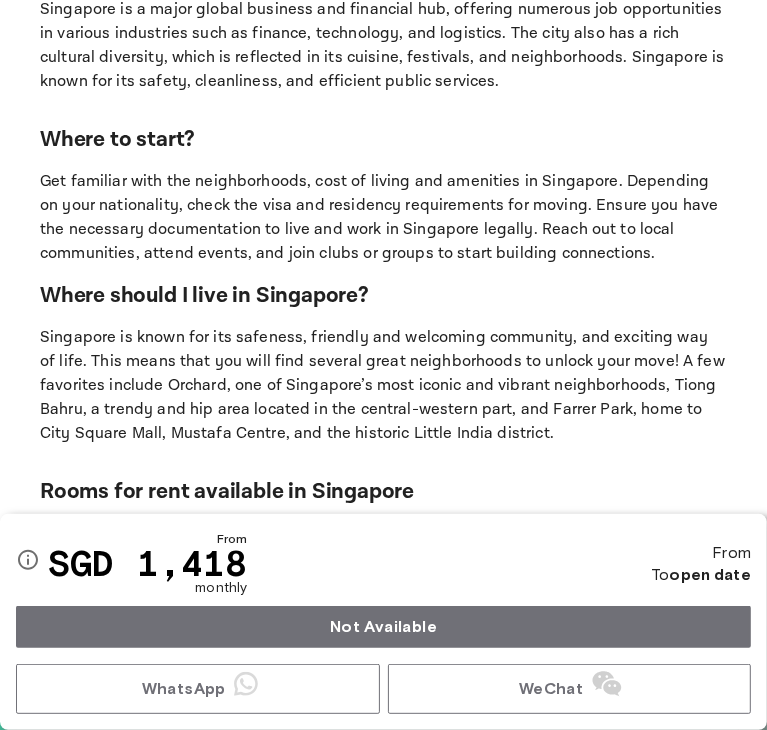 scroll, scrollTop: 3900, scrollLeft: 0, axis: vertical 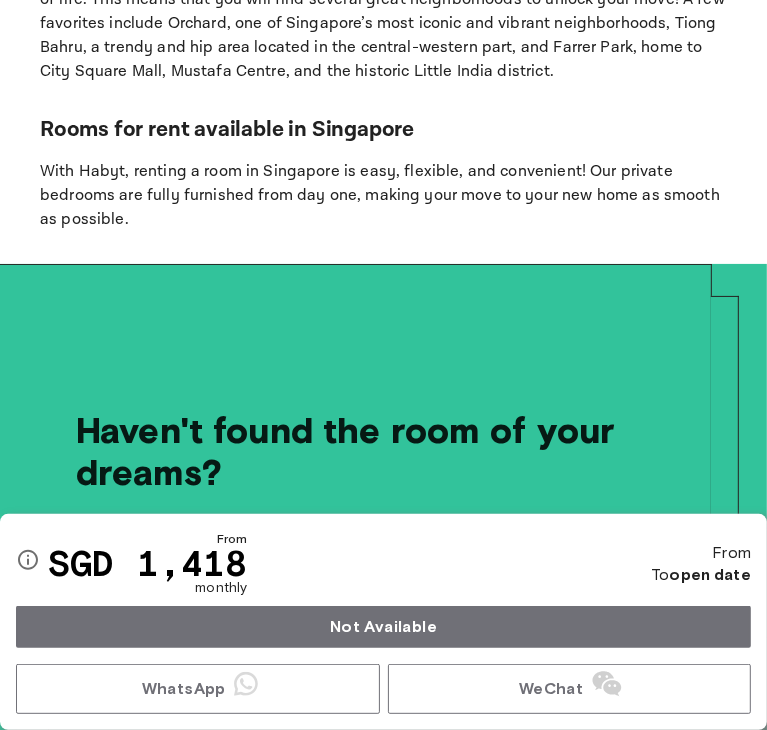 click on "Not Available" at bounding box center [383, 627] 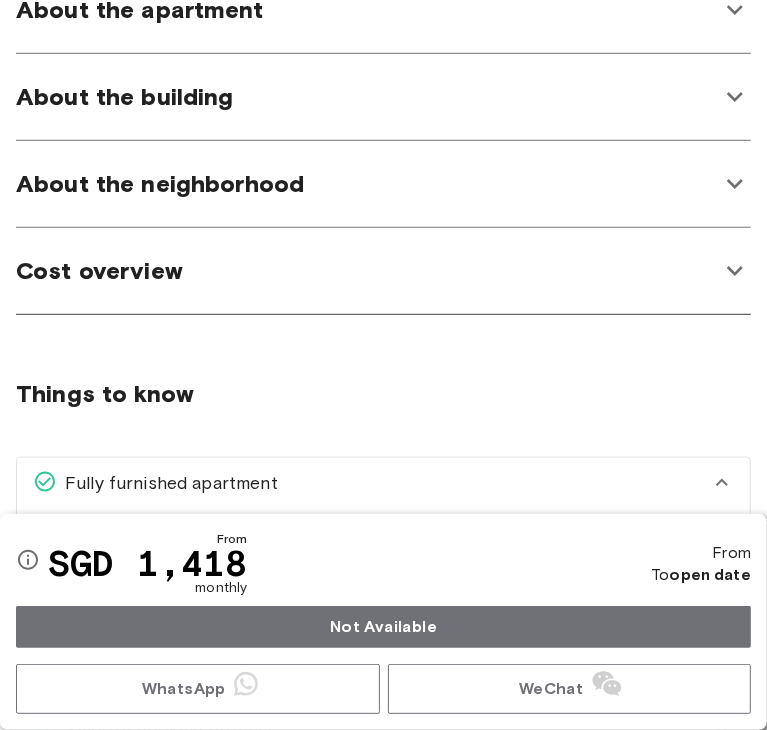 scroll, scrollTop: 1300, scrollLeft: 0, axis: vertical 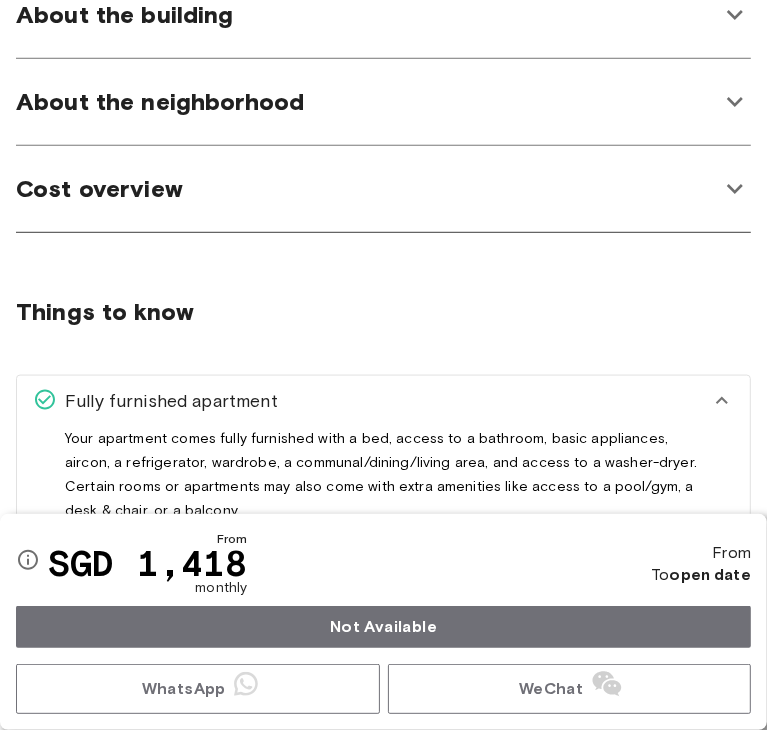click on "Cost overview" at bounding box center (367, 189) 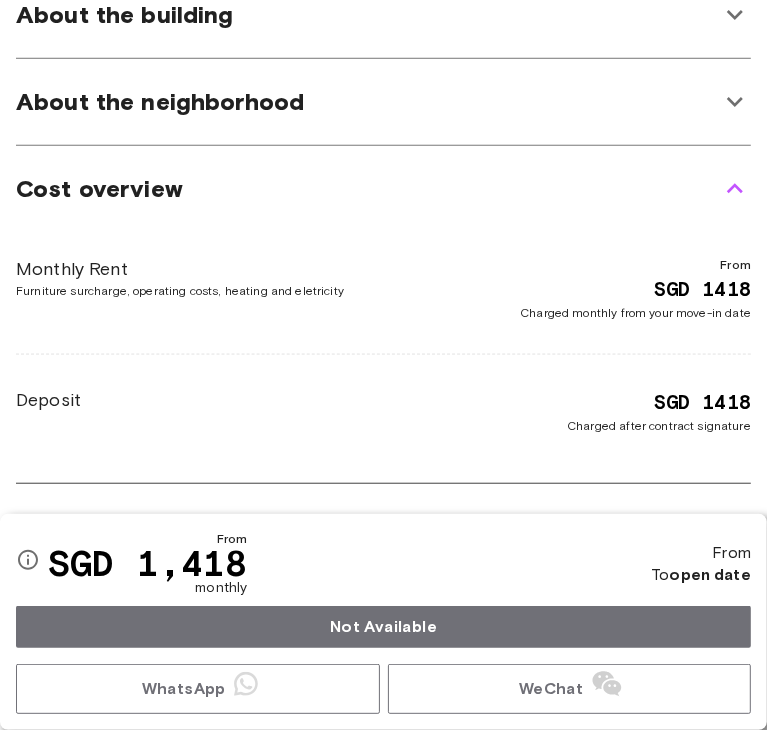 click on "Cost overview" at bounding box center (367, 189) 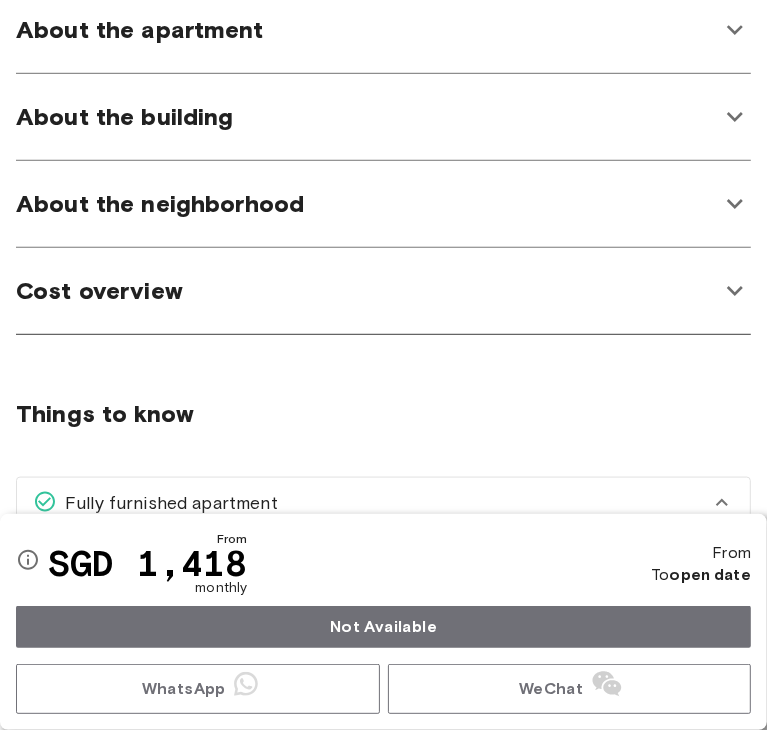 scroll, scrollTop: 1100, scrollLeft: 0, axis: vertical 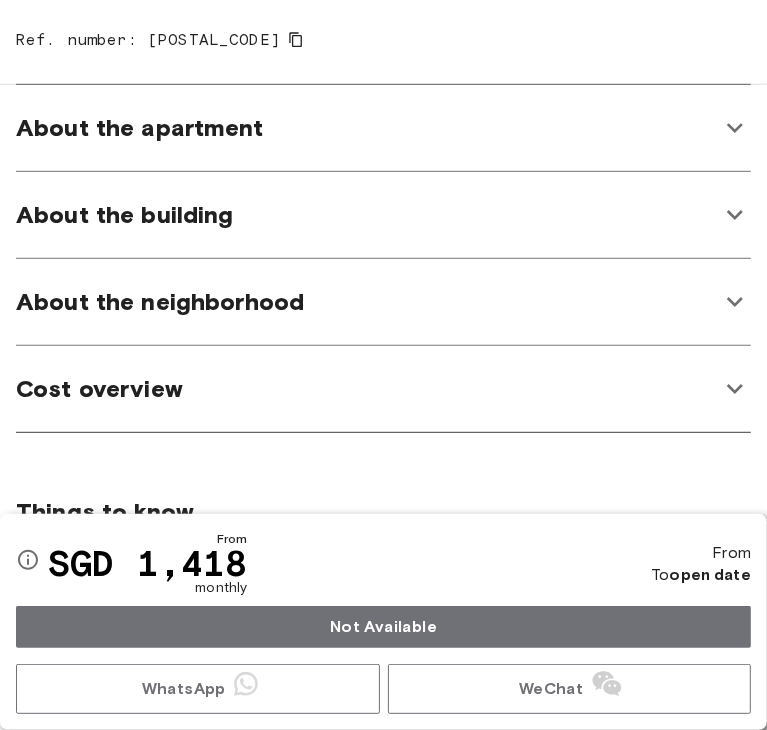 click on "About the apartment" at bounding box center [383, 128] 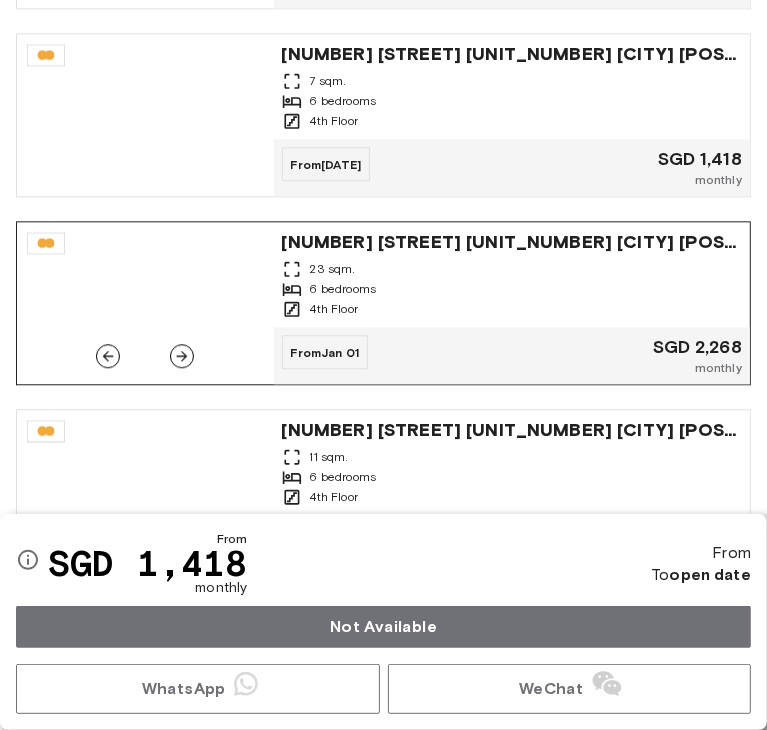scroll, scrollTop: 2600, scrollLeft: 0, axis: vertical 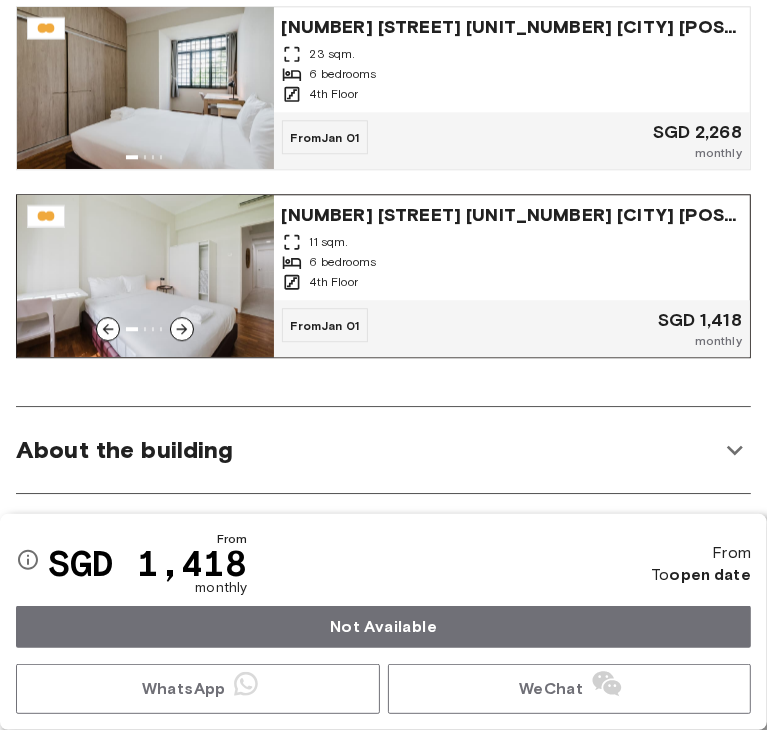 click on "6 bedrooms" at bounding box center (512, 262) 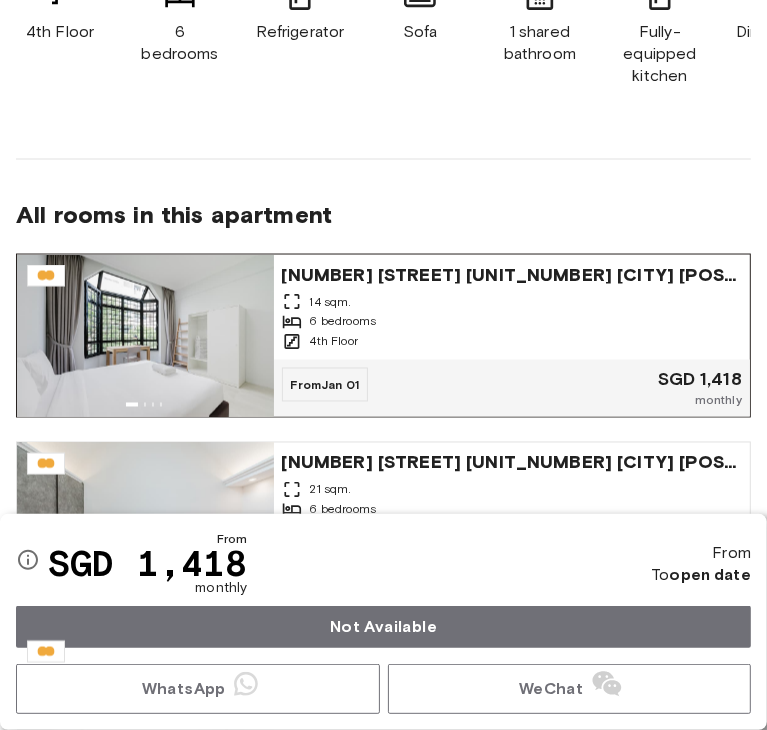 scroll, scrollTop: 2000, scrollLeft: 0, axis: vertical 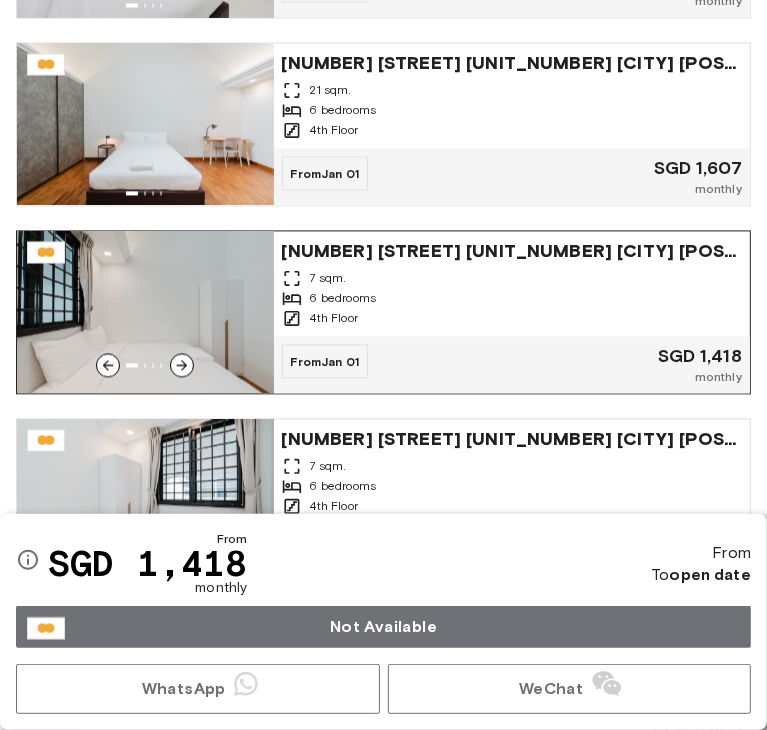 click on "4th Floor" at bounding box center (512, 318) 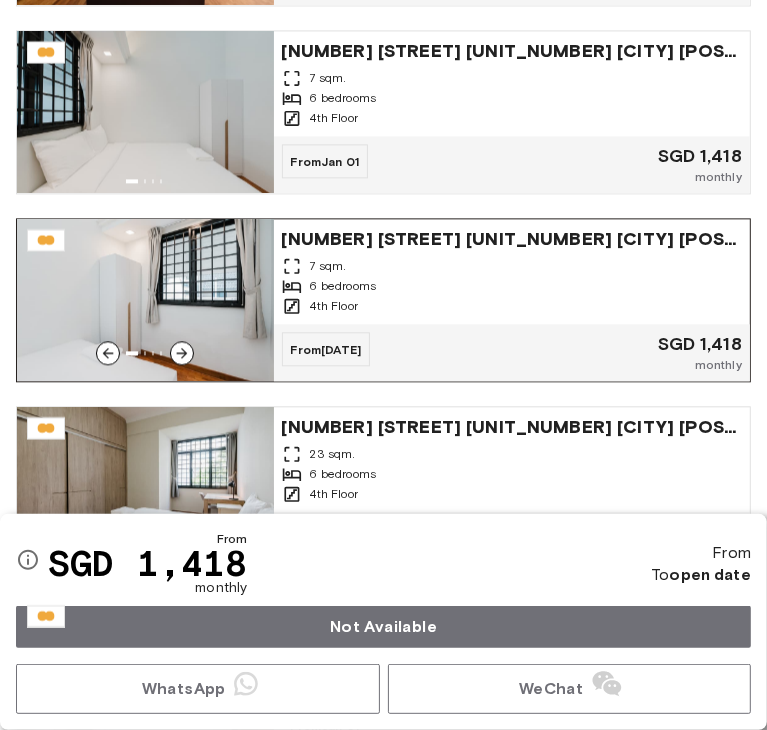 click on "6 bedrooms" at bounding box center [512, 286] 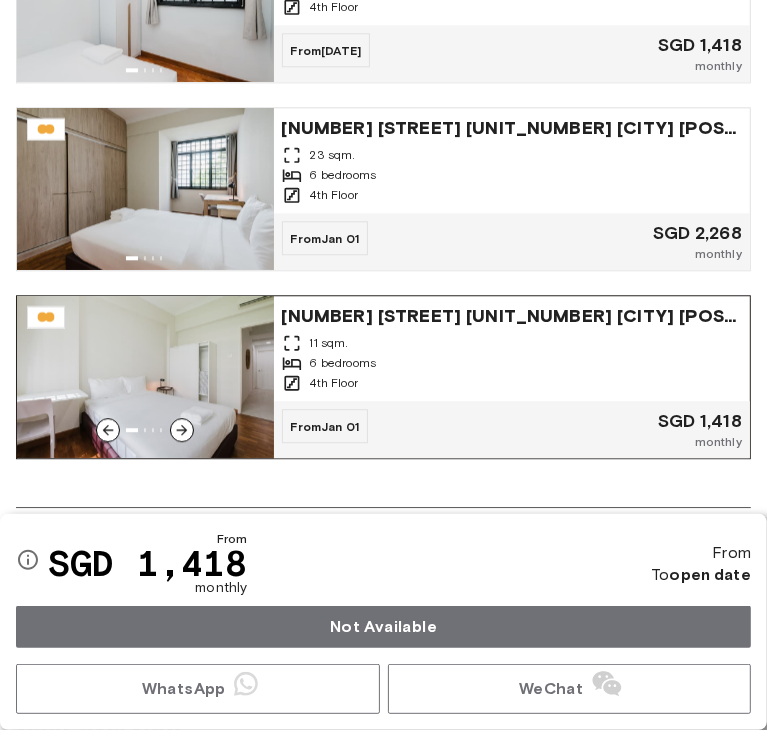 scroll, scrollTop: 2500, scrollLeft: 0, axis: vertical 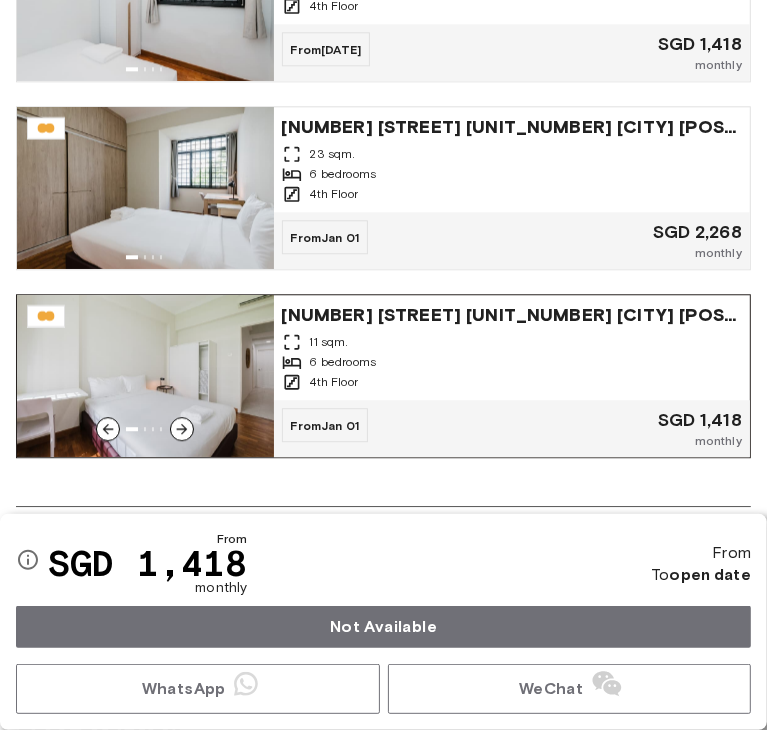 click on "6 bedrooms" at bounding box center [512, 362] 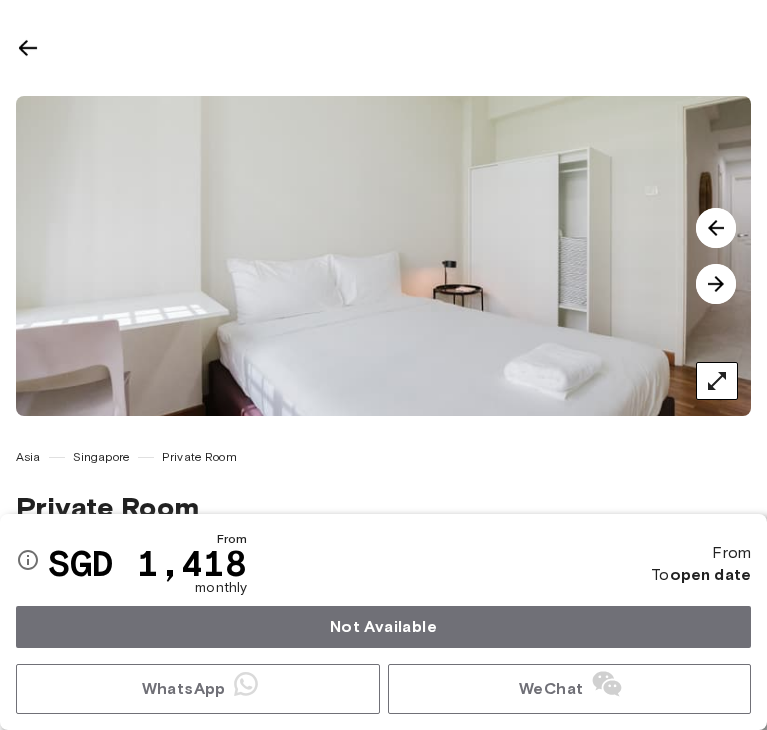scroll, scrollTop: 0, scrollLeft: 0, axis: both 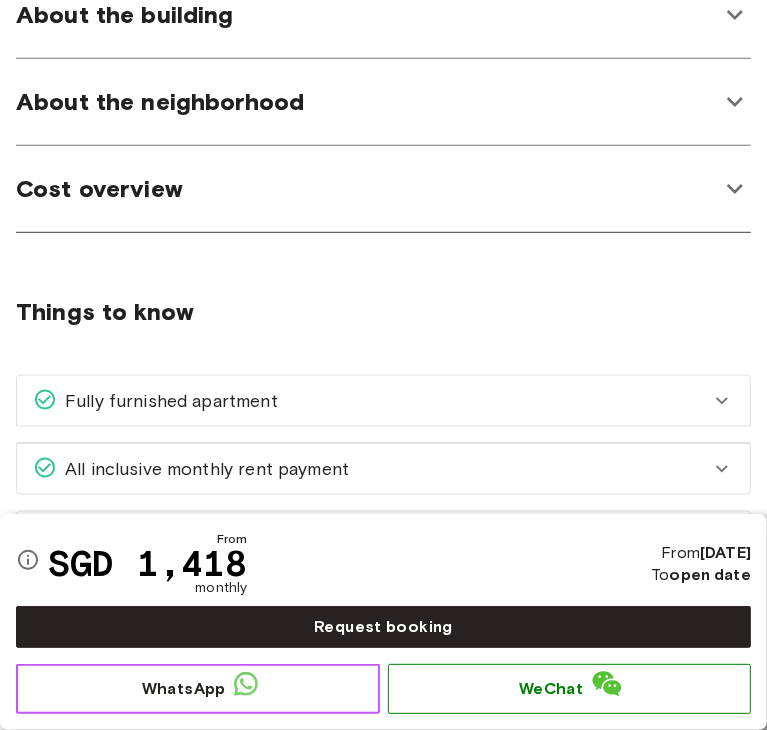 click on "WhatsApp" at bounding box center [198, 689] 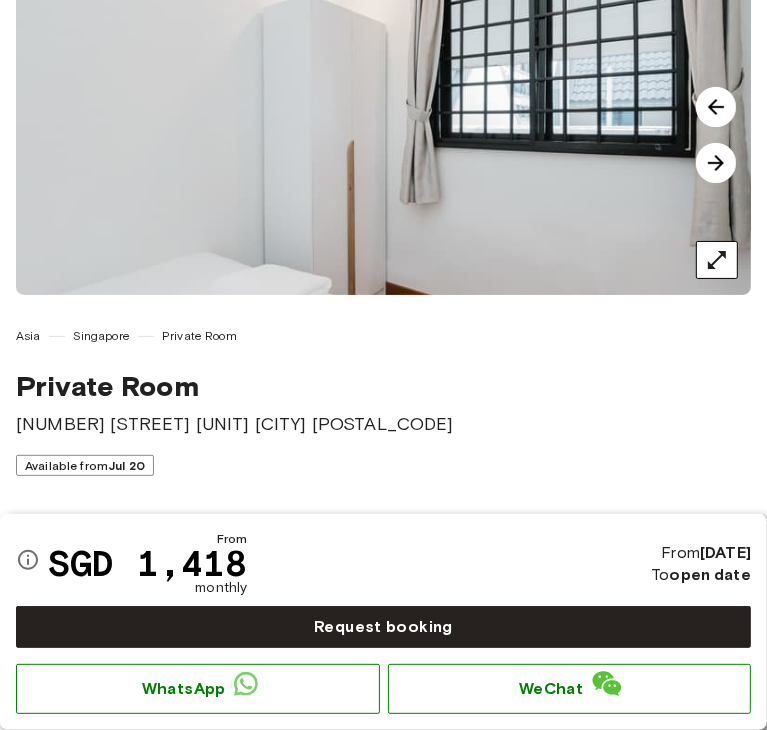 scroll, scrollTop: 0, scrollLeft: 0, axis: both 